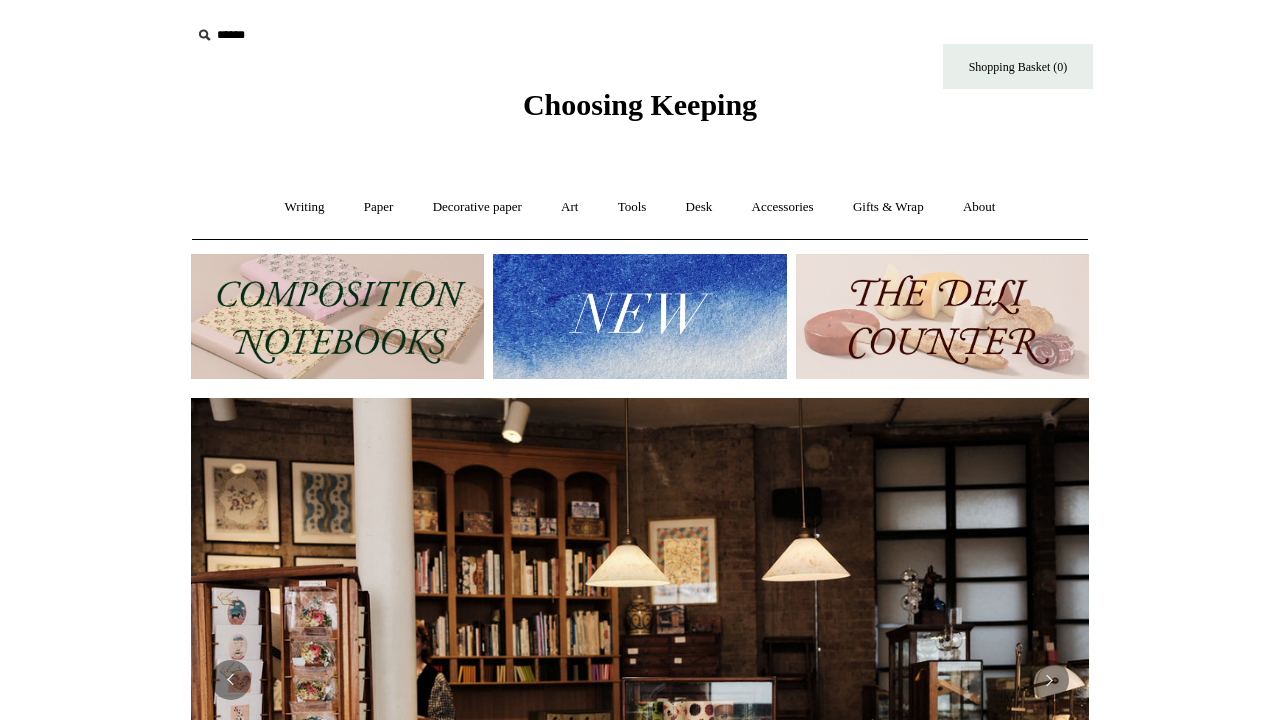 scroll, scrollTop: 0, scrollLeft: 0, axis: both 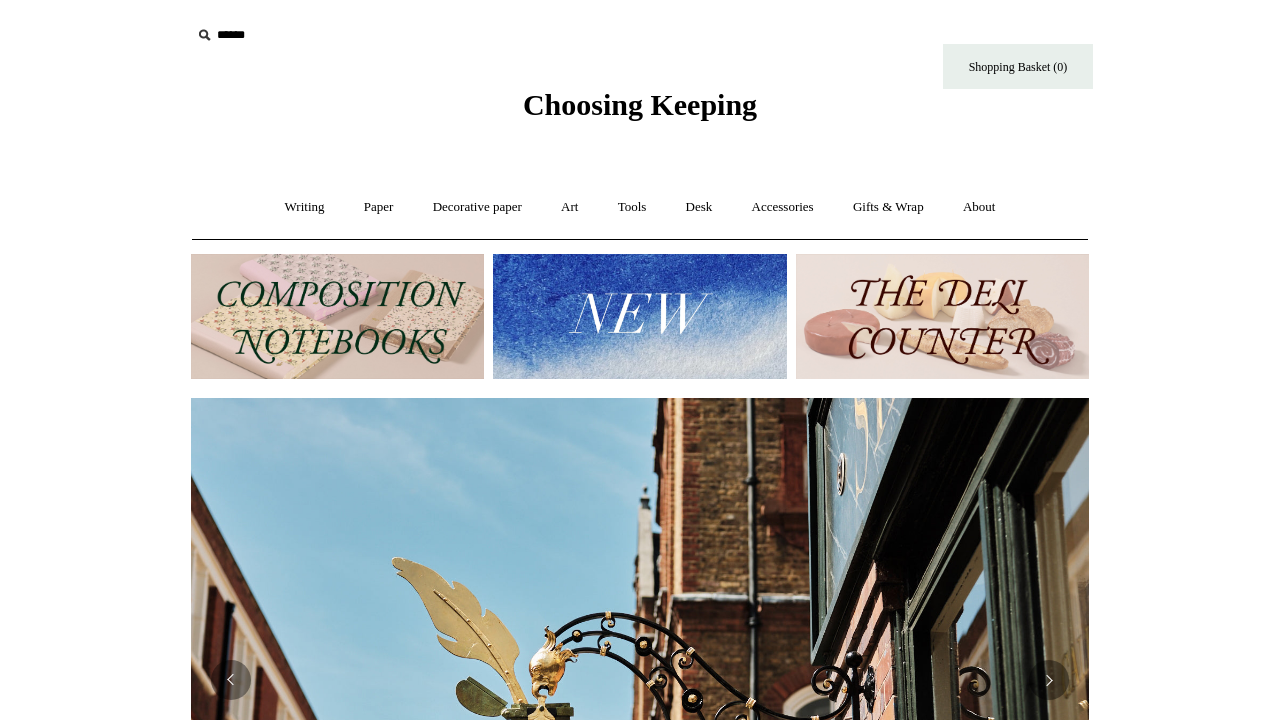 click at bounding box center (314, 35) 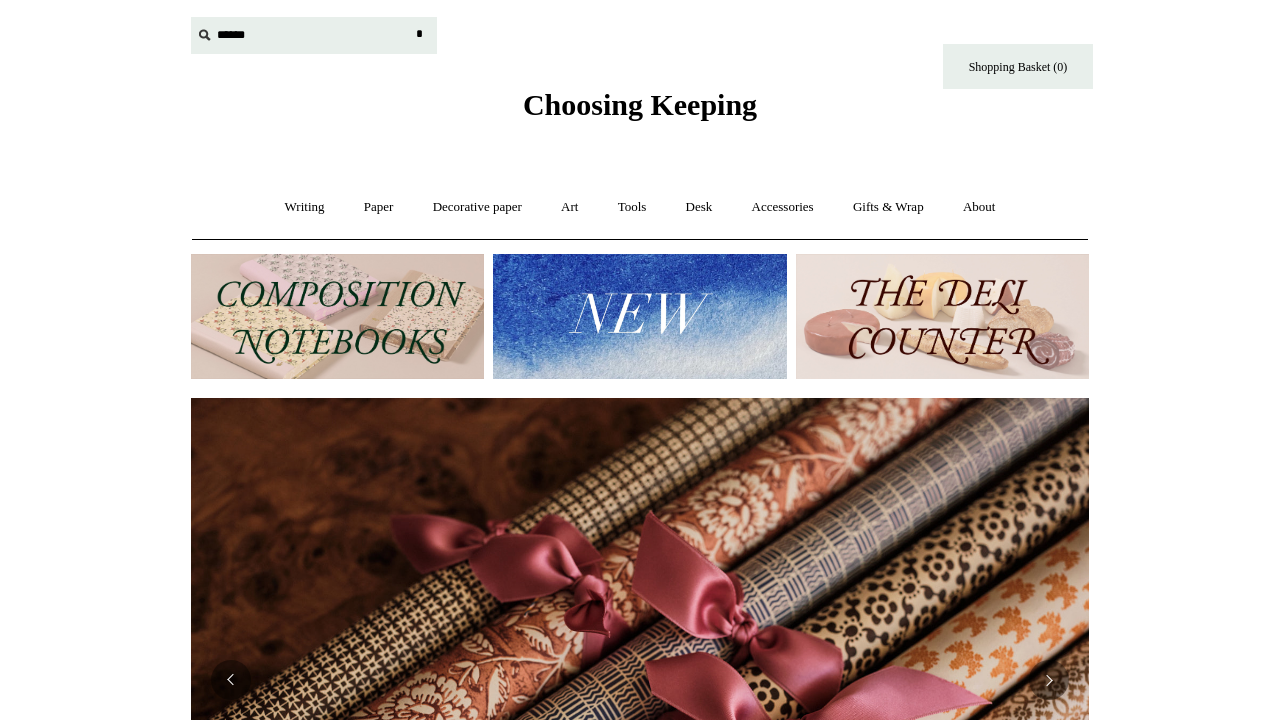 scroll, scrollTop: 0, scrollLeft: 1796, axis: horizontal 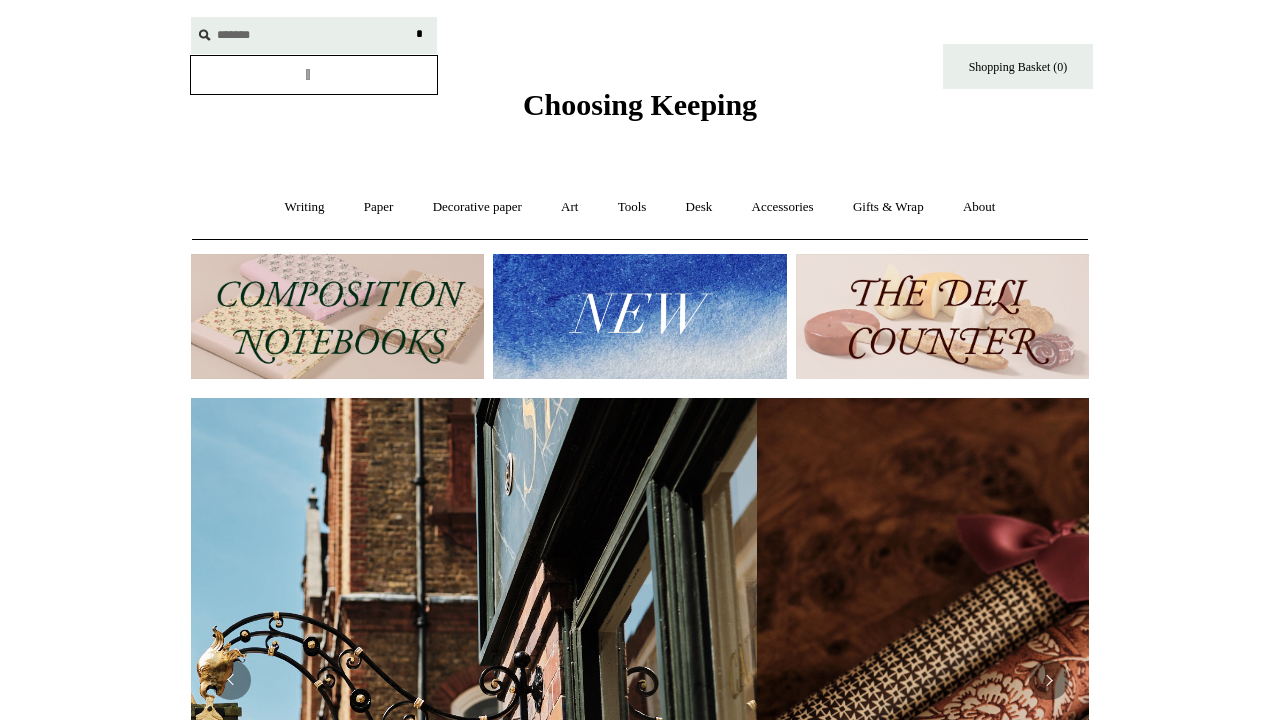 type on "*******" 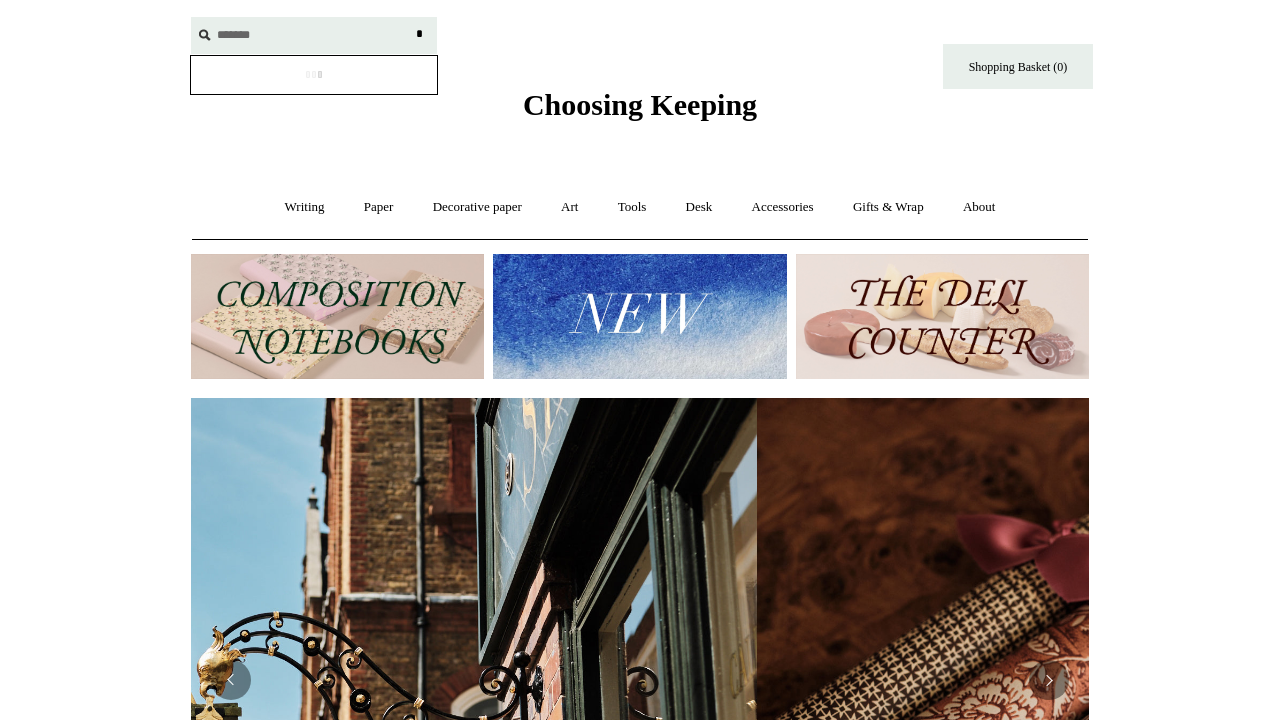 click on "*" at bounding box center (419, 34) 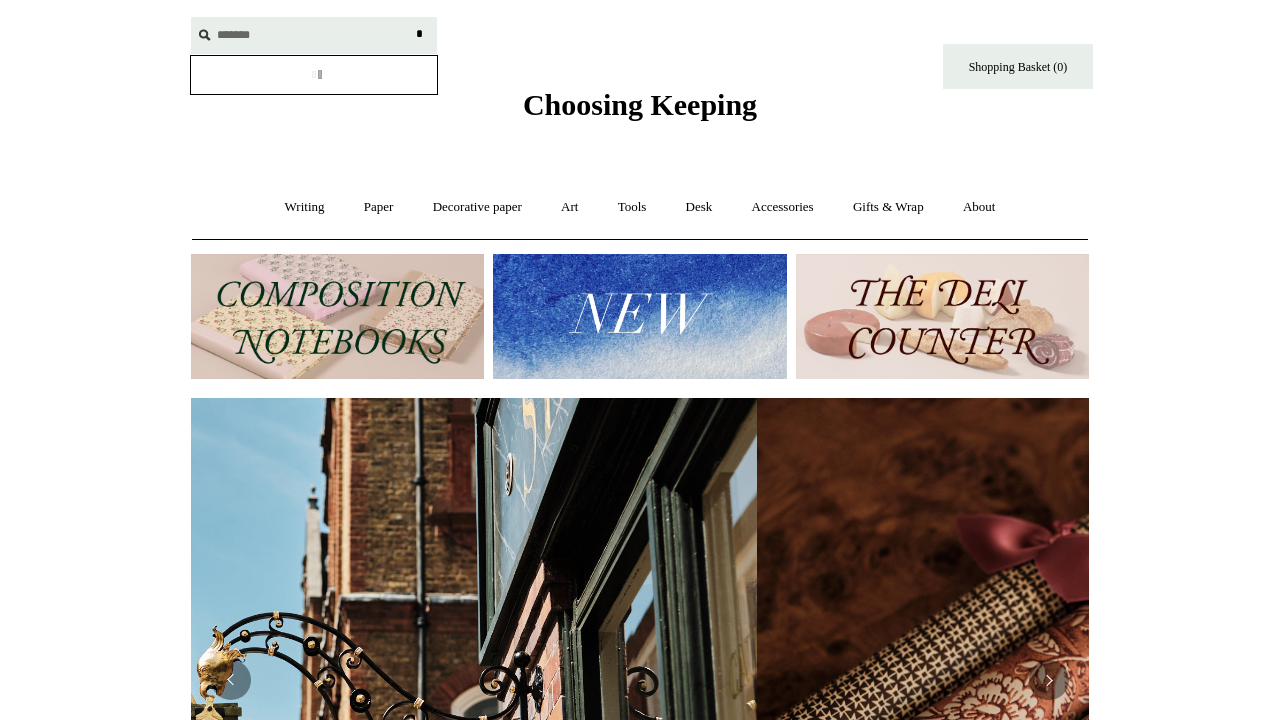 scroll, scrollTop: 0, scrollLeft: 609, axis: horizontal 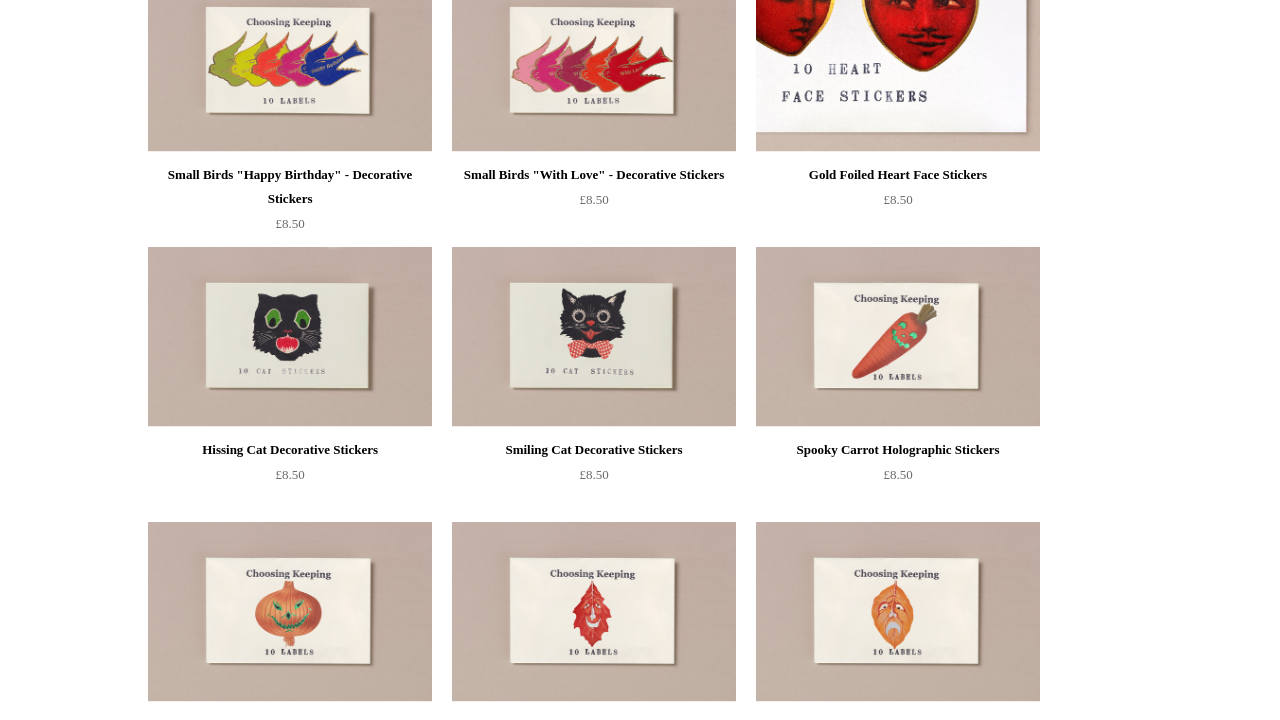 click at bounding box center [898, 62] 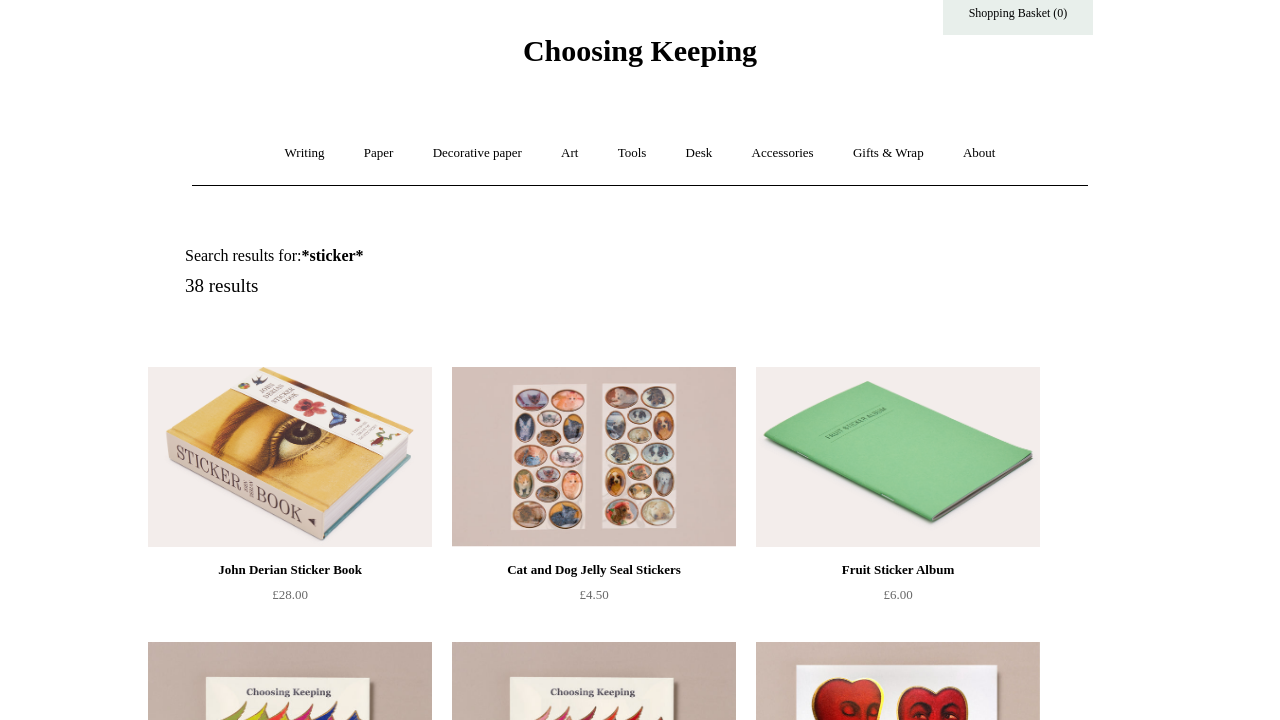 scroll, scrollTop: 53, scrollLeft: 0, axis: vertical 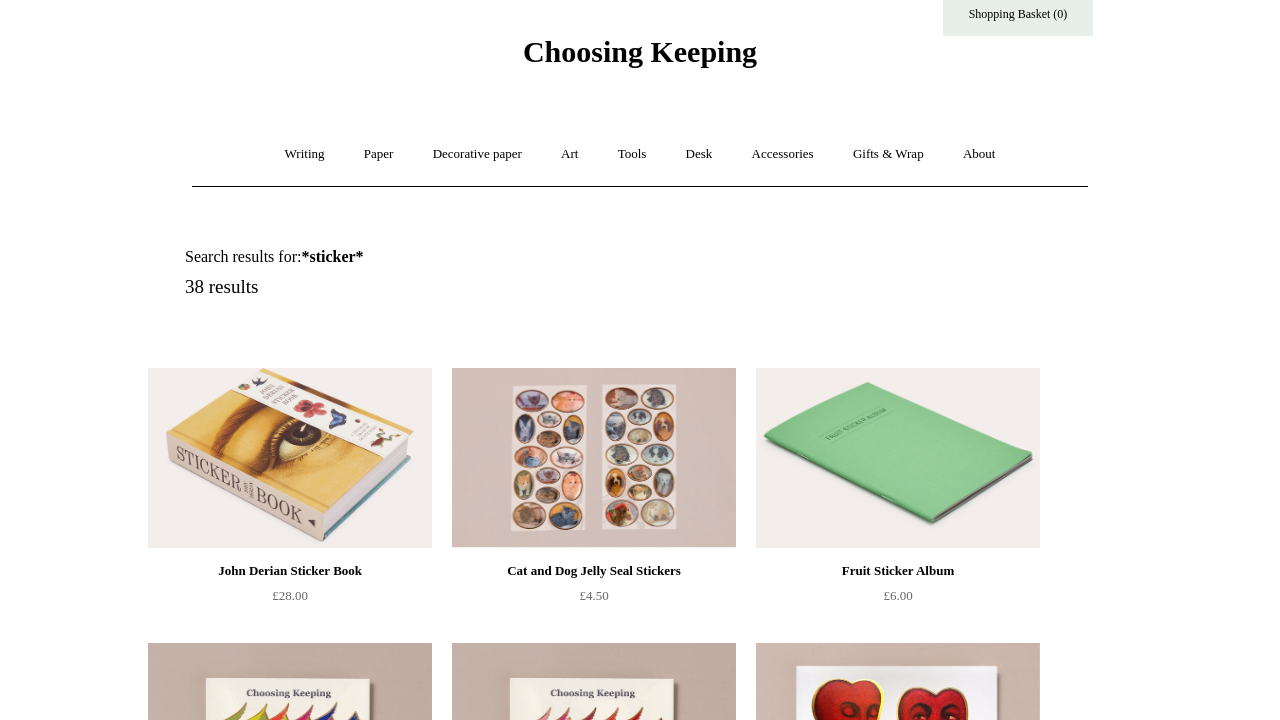 click at bounding box center [898, 458] 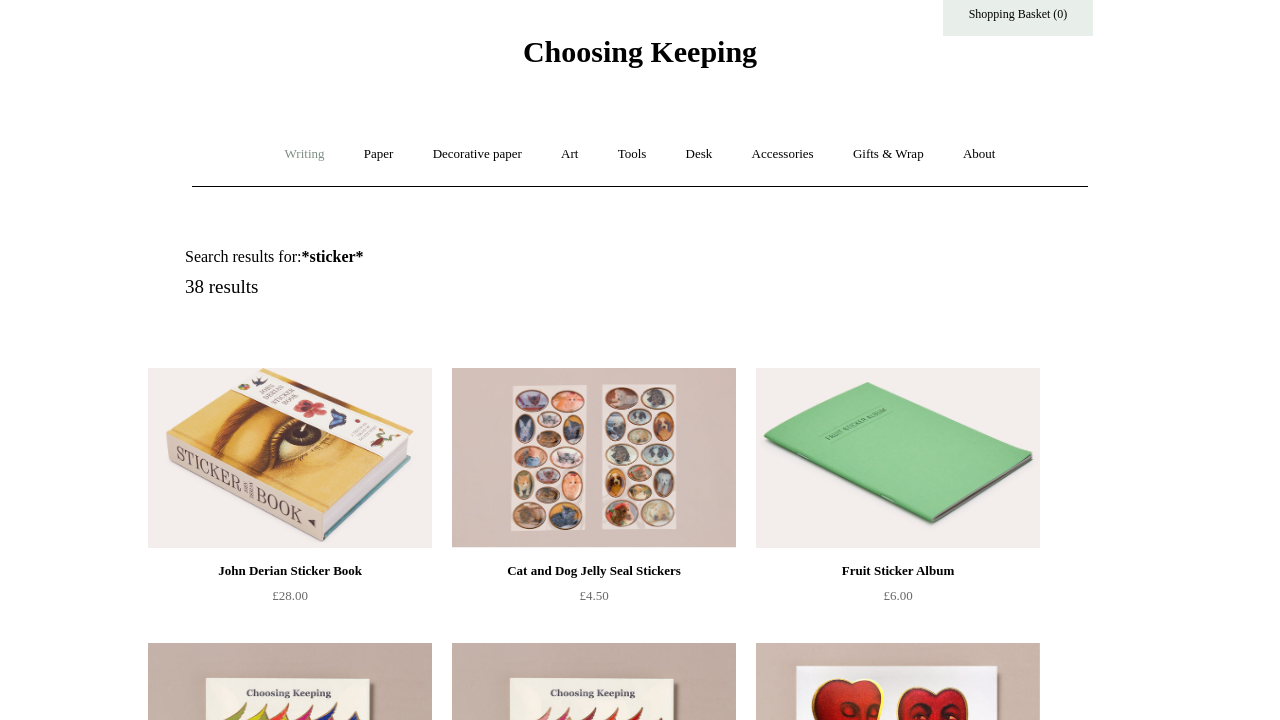 click on "Writing +" at bounding box center (305, 154) 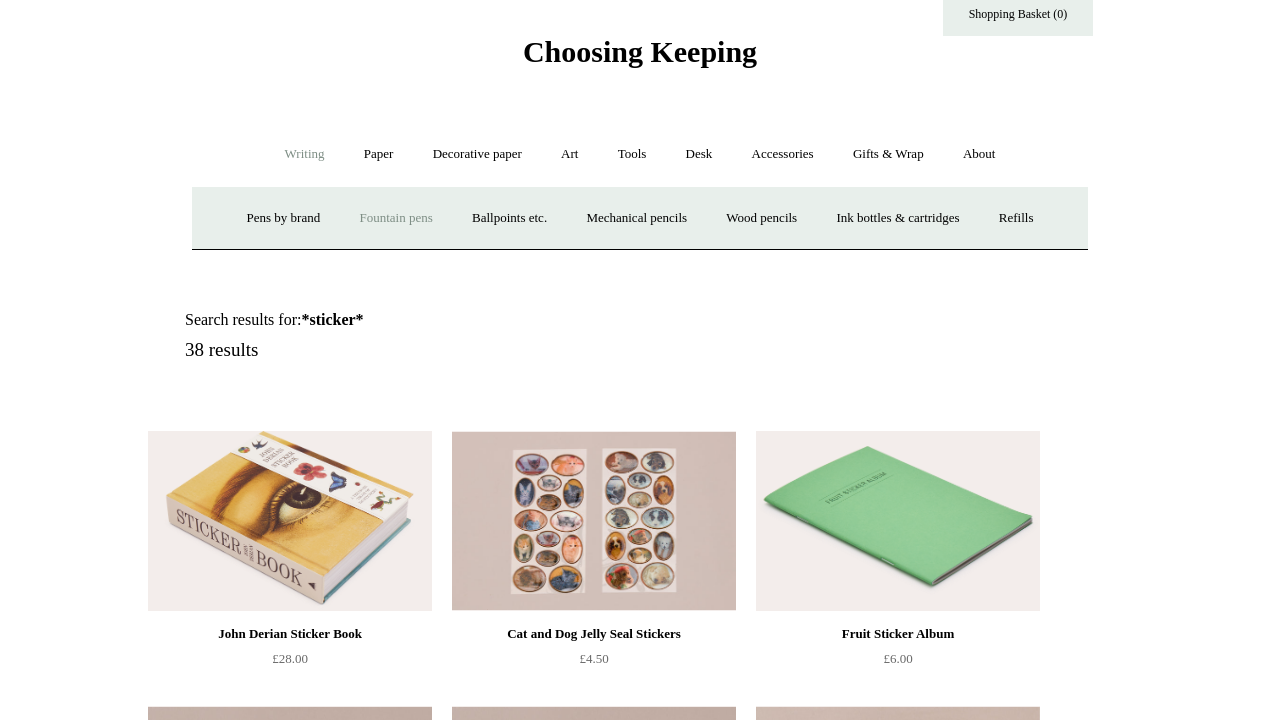 click on "Fountain pens +" at bounding box center (395, 218) 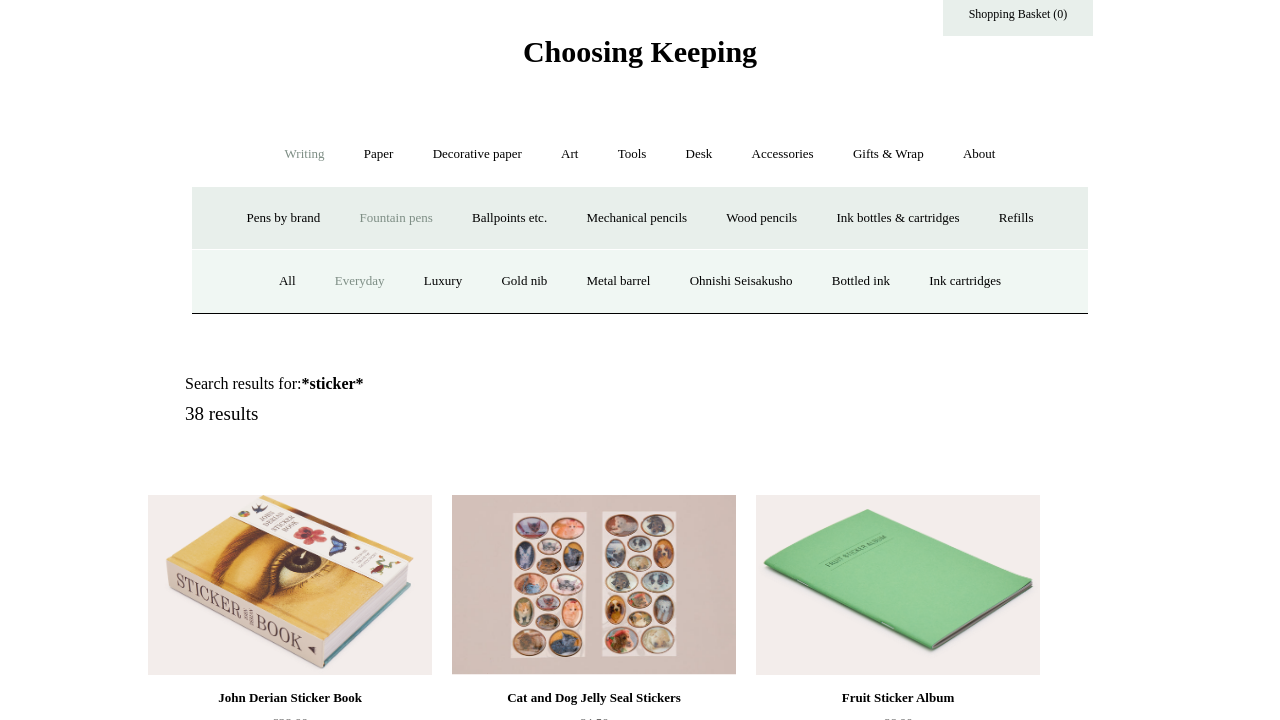 click on "Everyday" at bounding box center (360, 281) 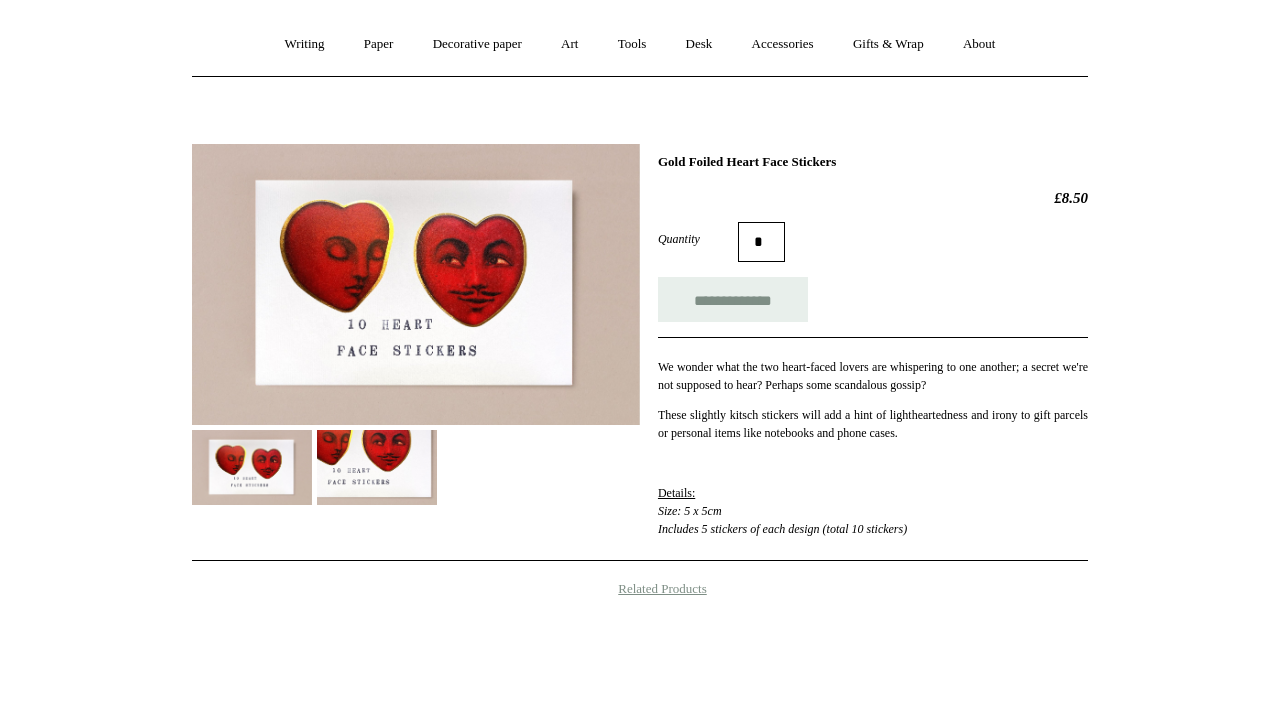scroll, scrollTop: 185, scrollLeft: 0, axis: vertical 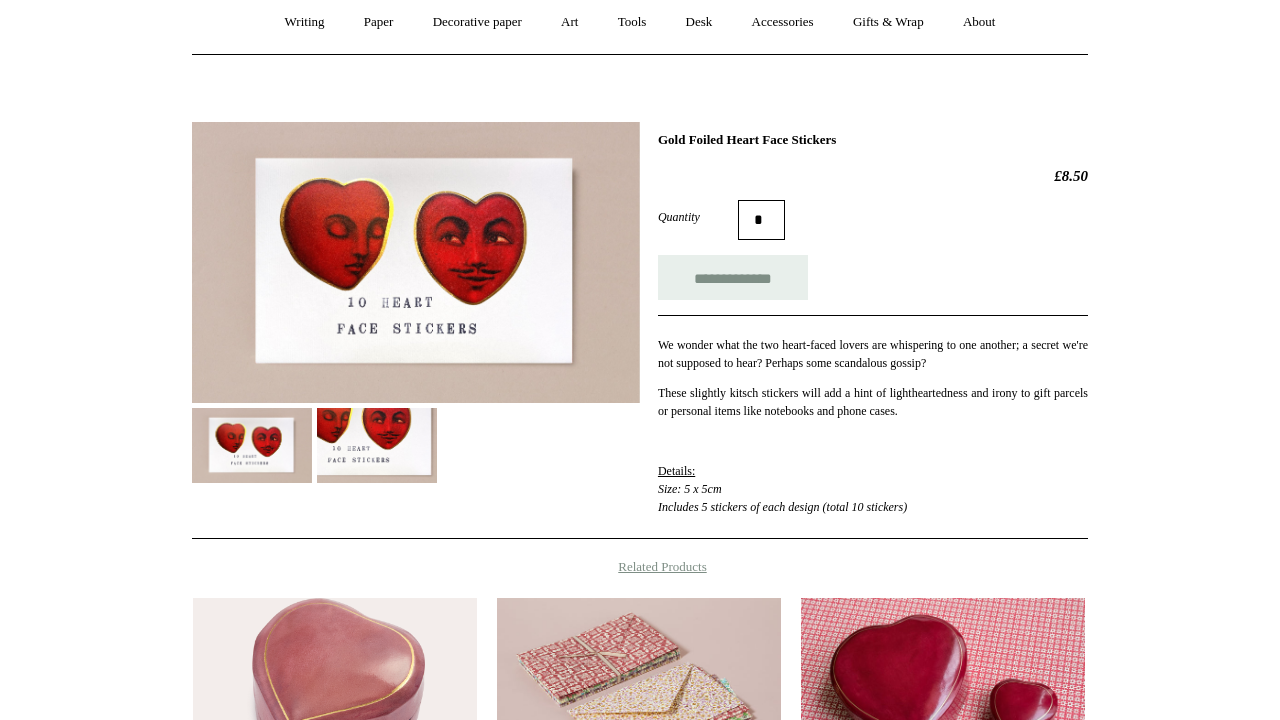 click at bounding box center (377, 445) 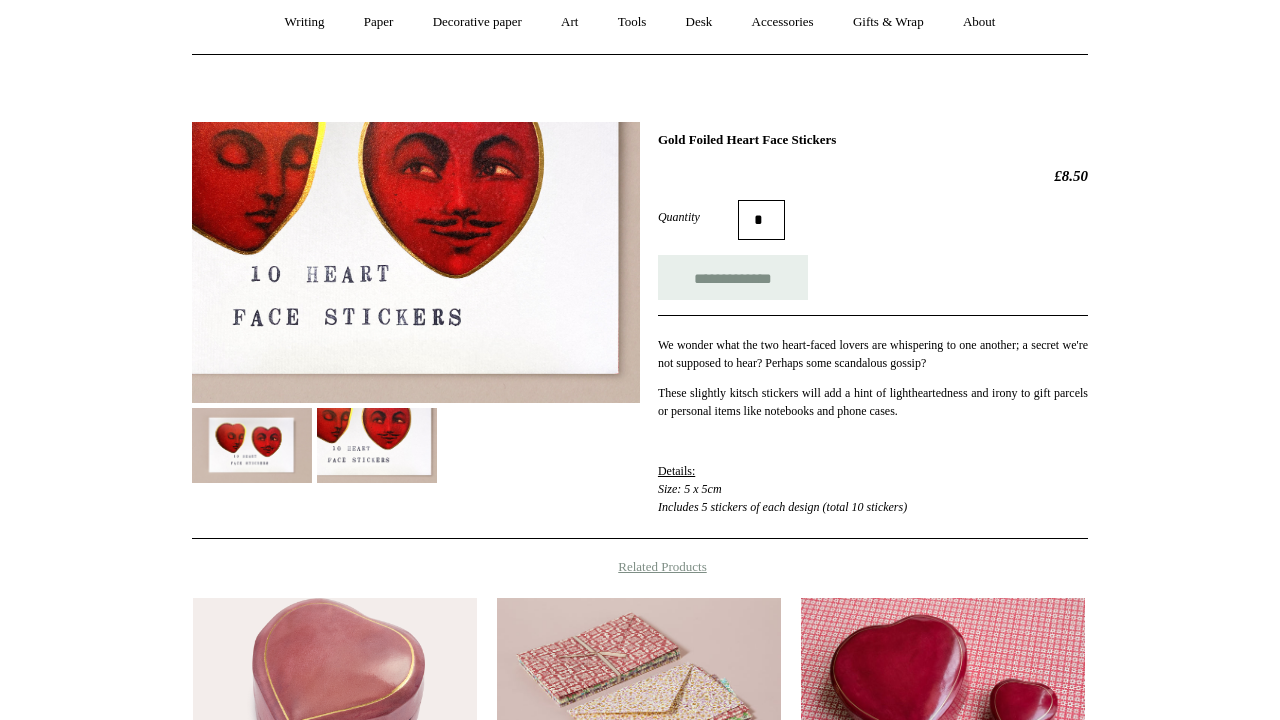 click at bounding box center [252, 445] 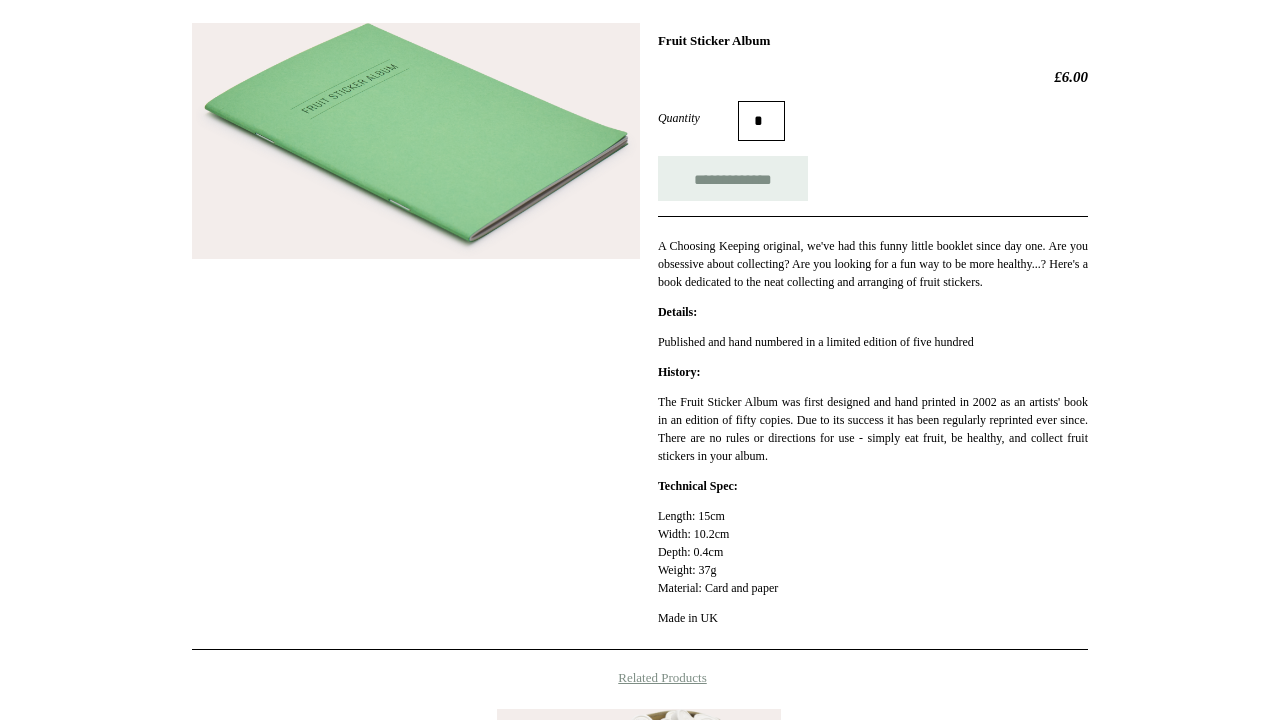 scroll, scrollTop: 288, scrollLeft: 0, axis: vertical 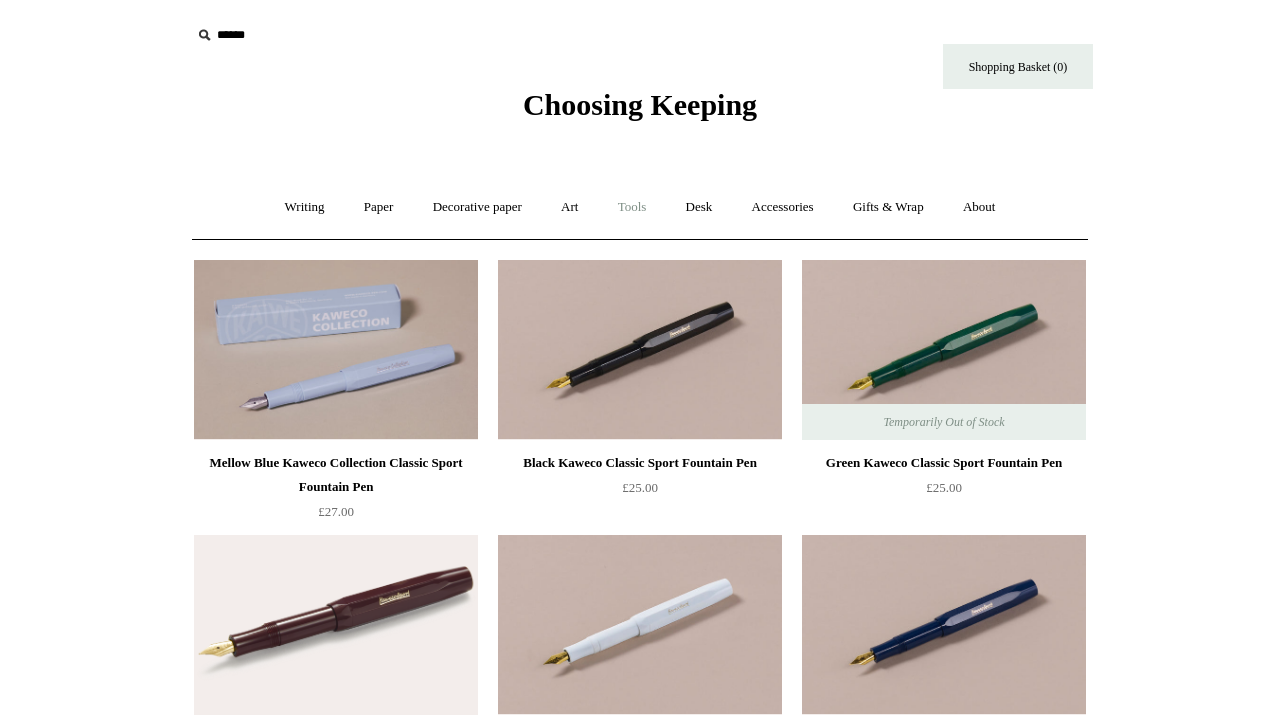 click on "Tools +" at bounding box center [632, 207] 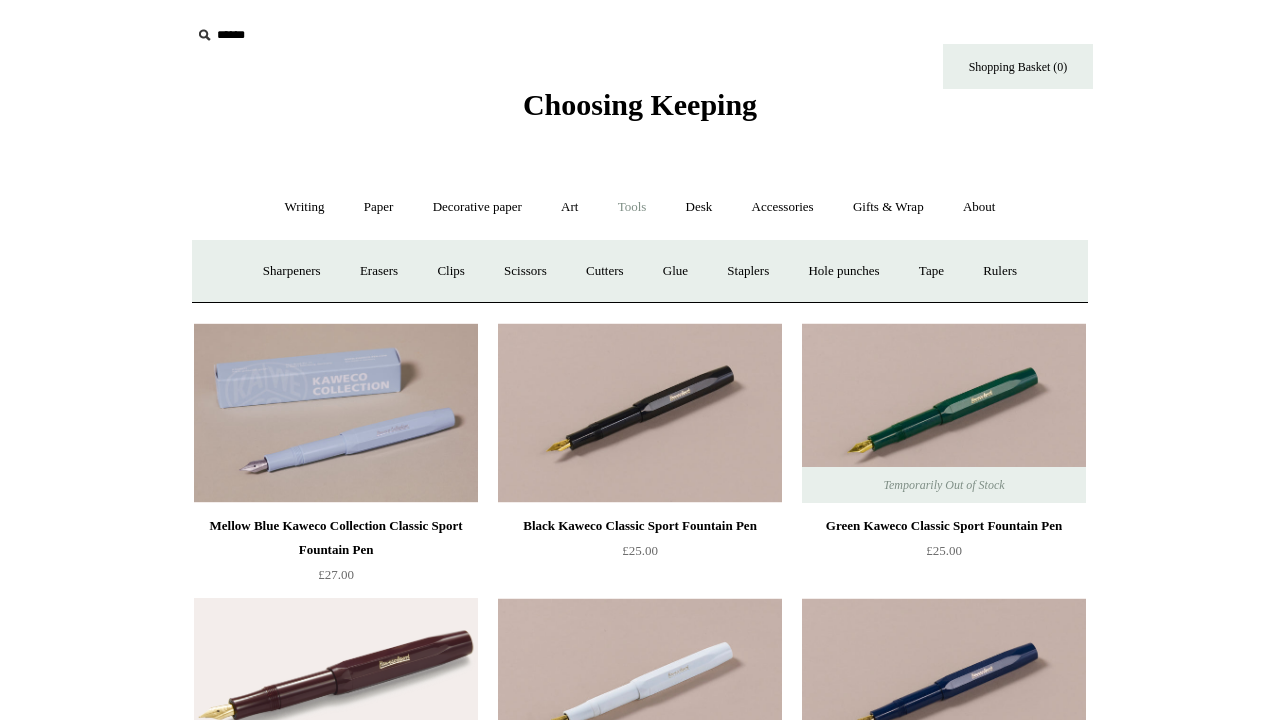 click on "Tools -" at bounding box center [632, 207] 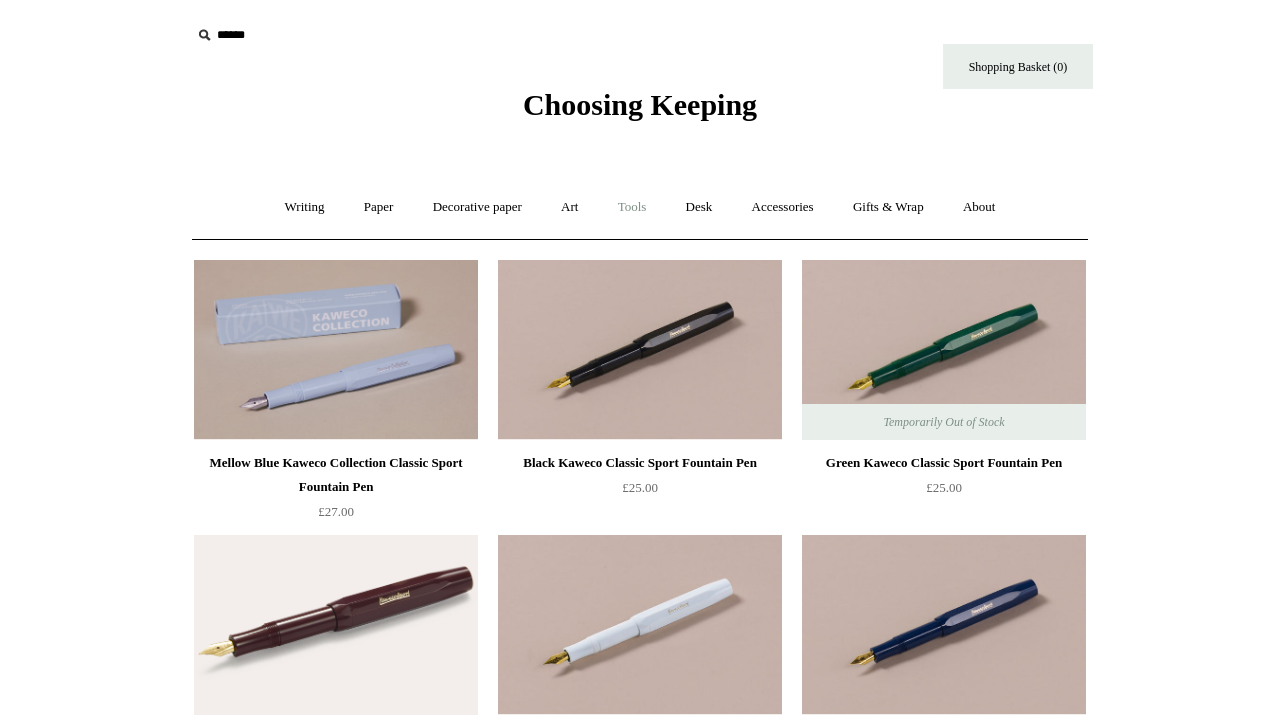click on "Tools +" at bounding box center (632, 207) 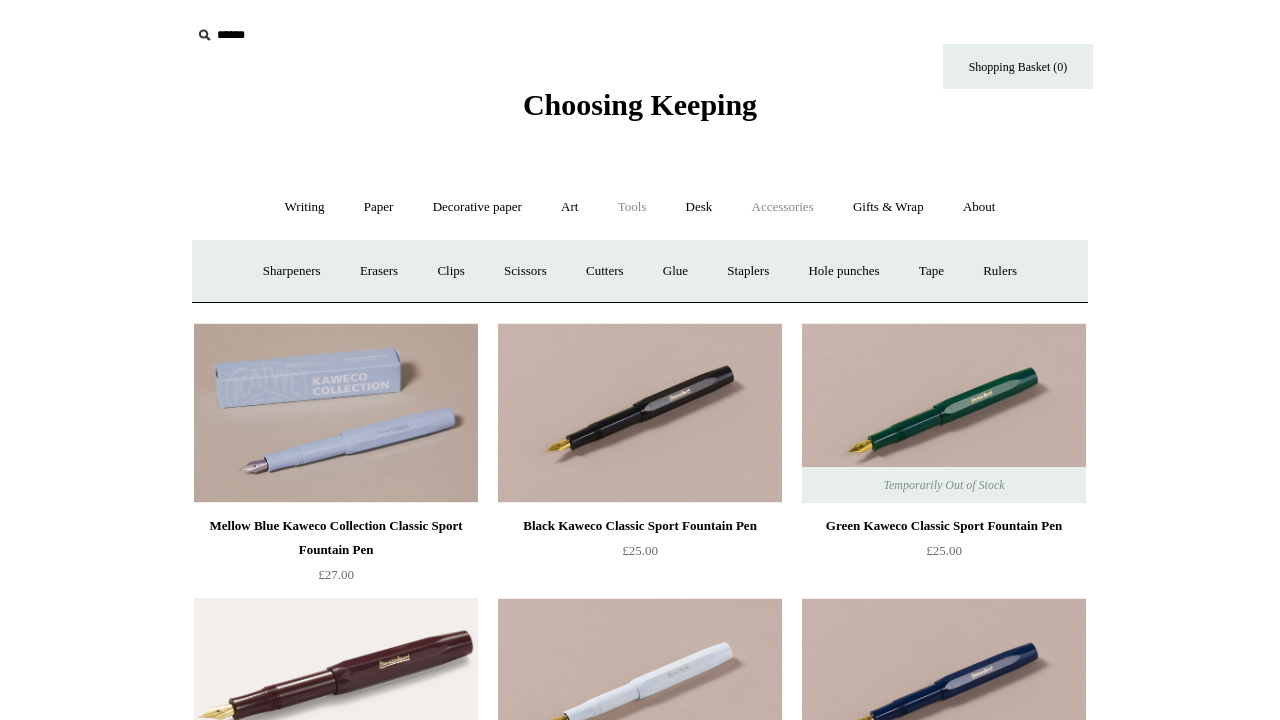 click on "Accessories +" at bounding box center [783, 207] 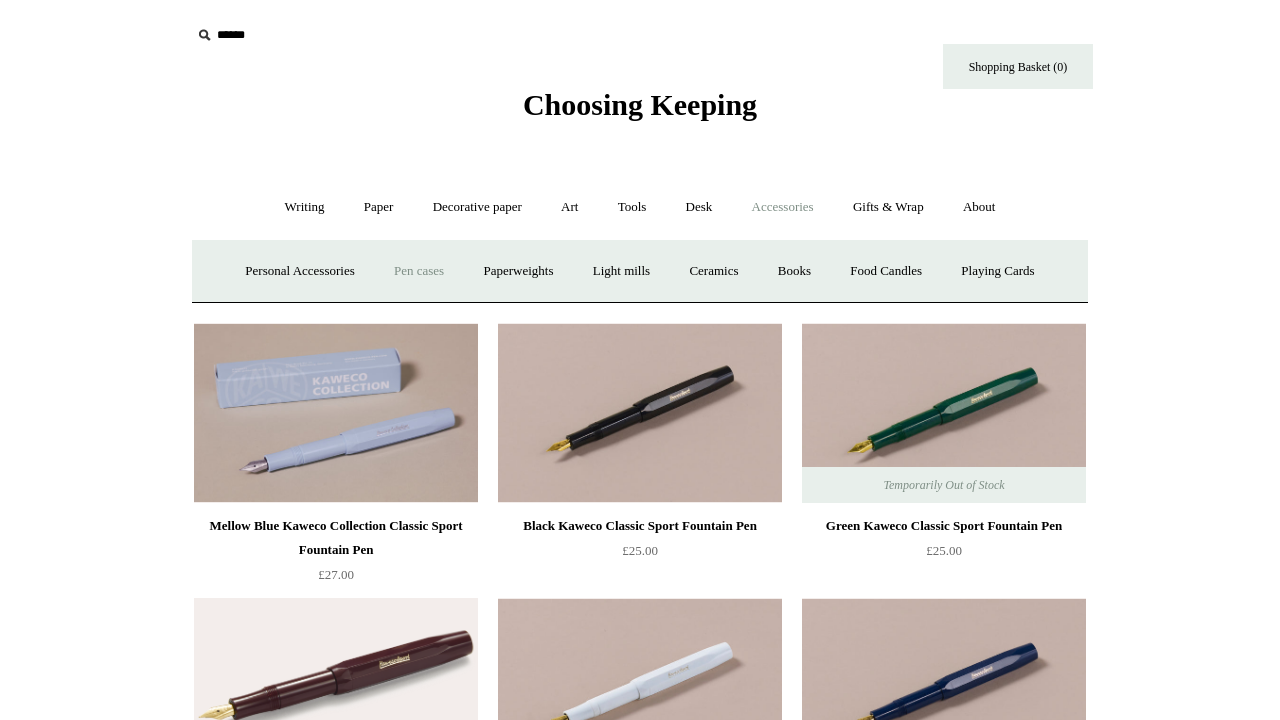 click on "Pen cases" at bounding box center (419, 271) 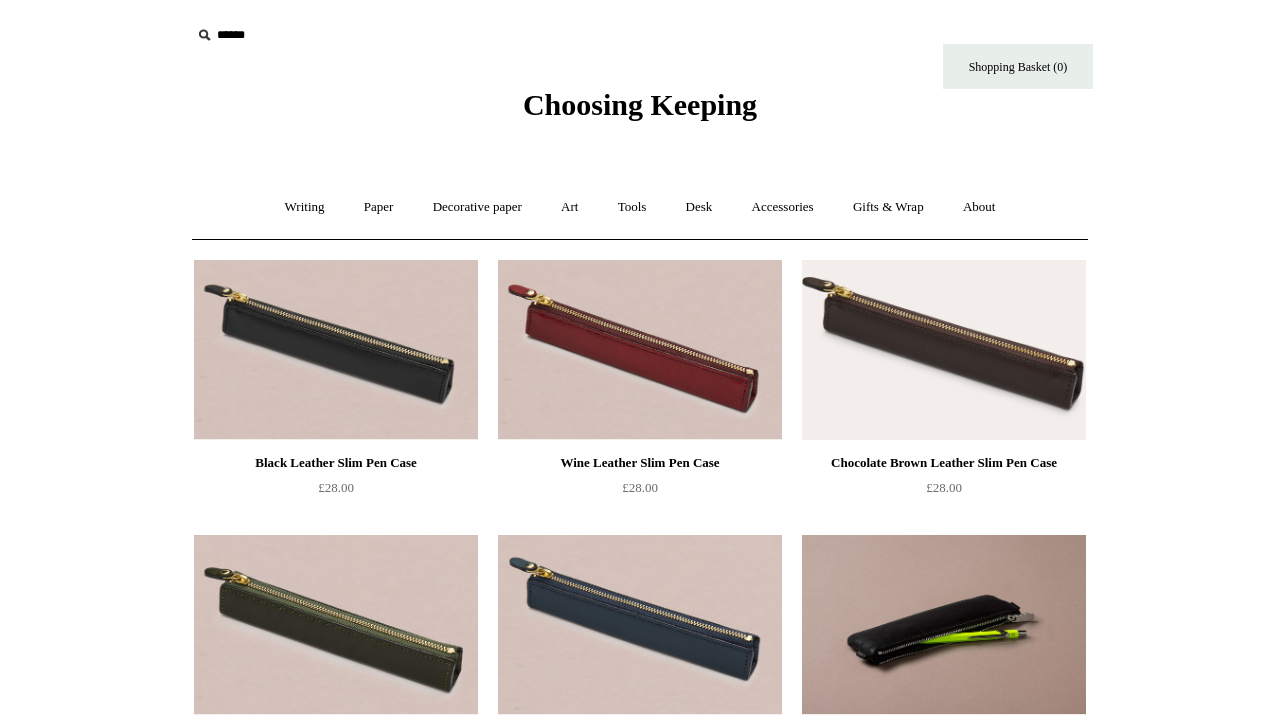 scroll, scrollTop: 0, scrollLeft: 0, axis: both 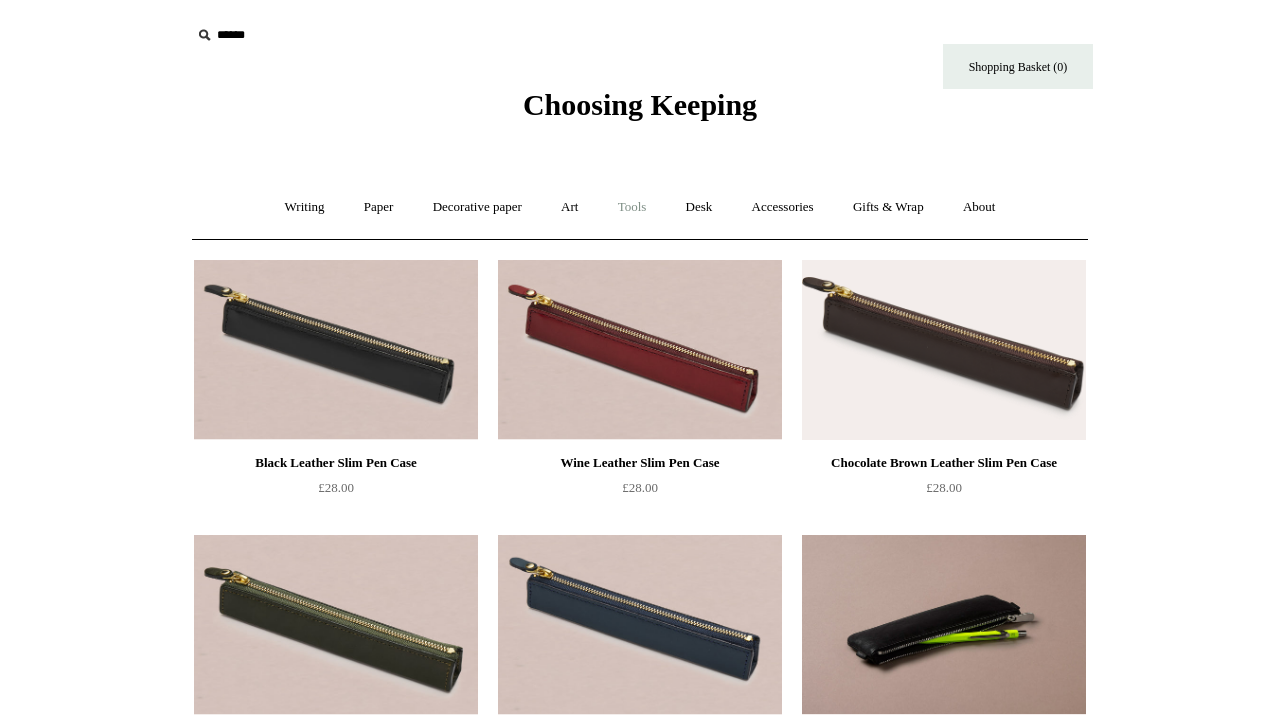 click on "Tools +" at bounding box center [632, 207] 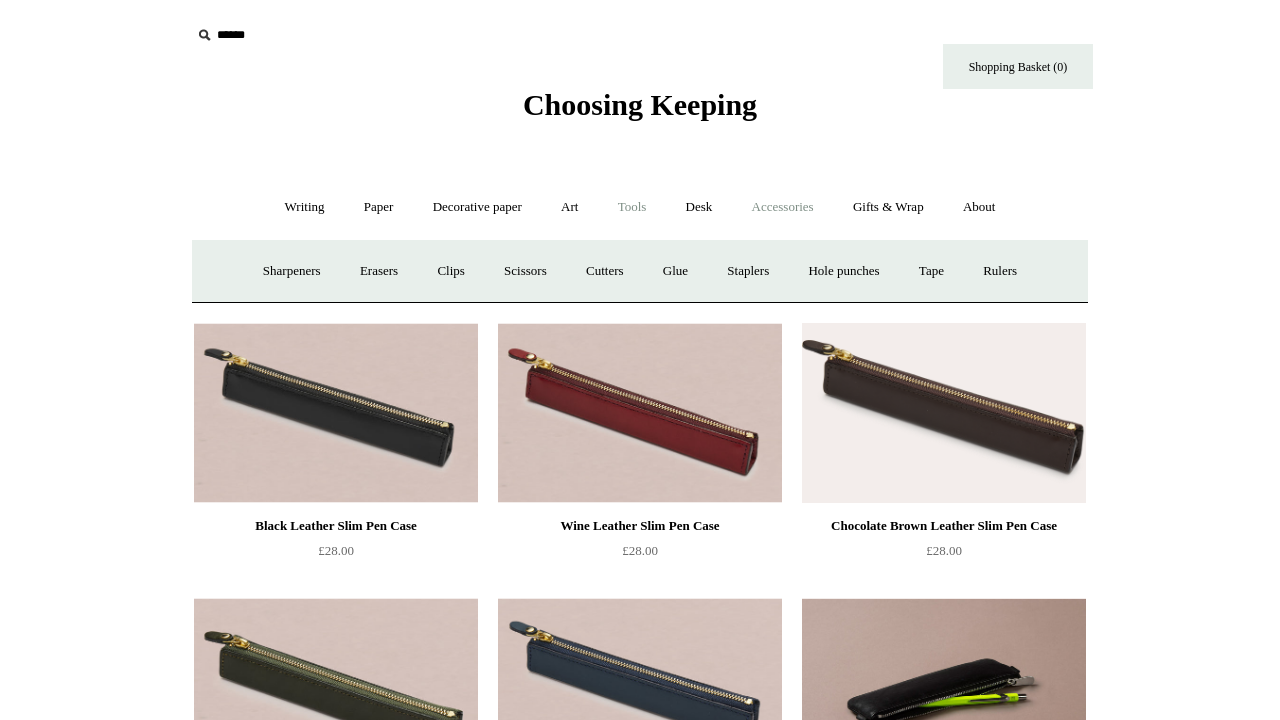 click on "Accessories +" at bounding box center (783, 207) 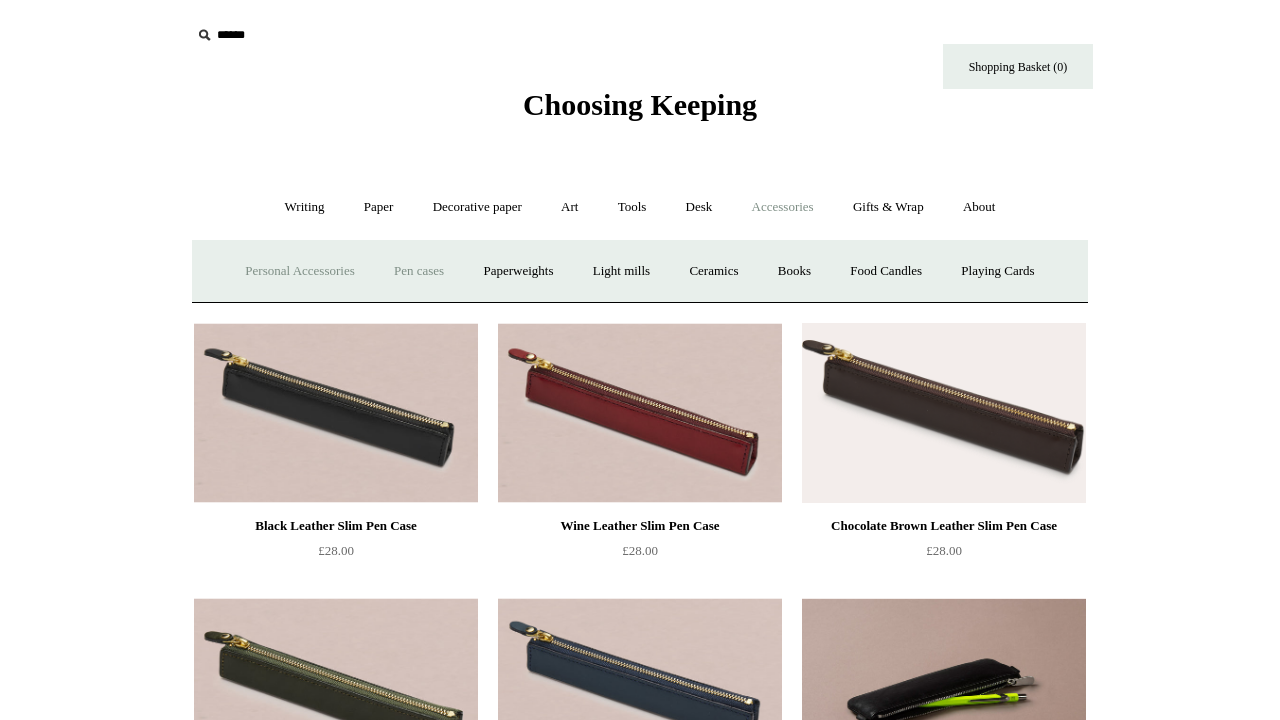 click on "Personal Accessories +" at bounding box center [299, 271] 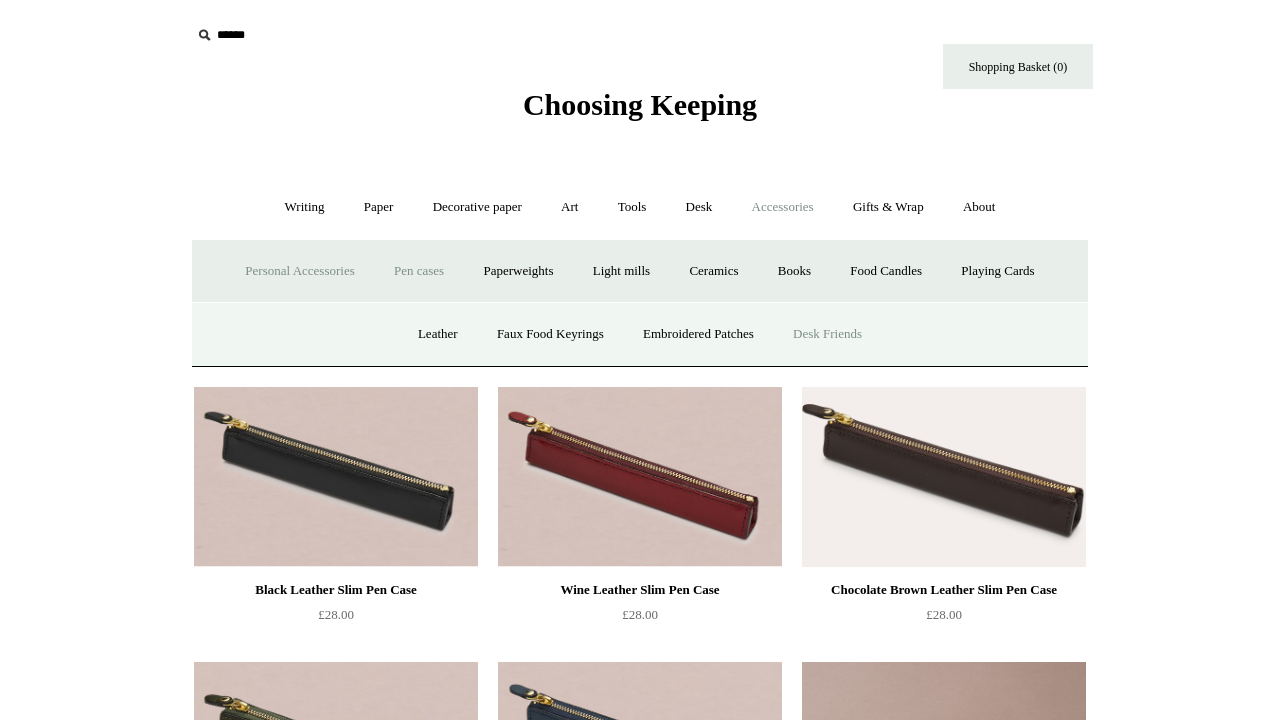 click on "Desk Friends" at bounding box center [827, 334] 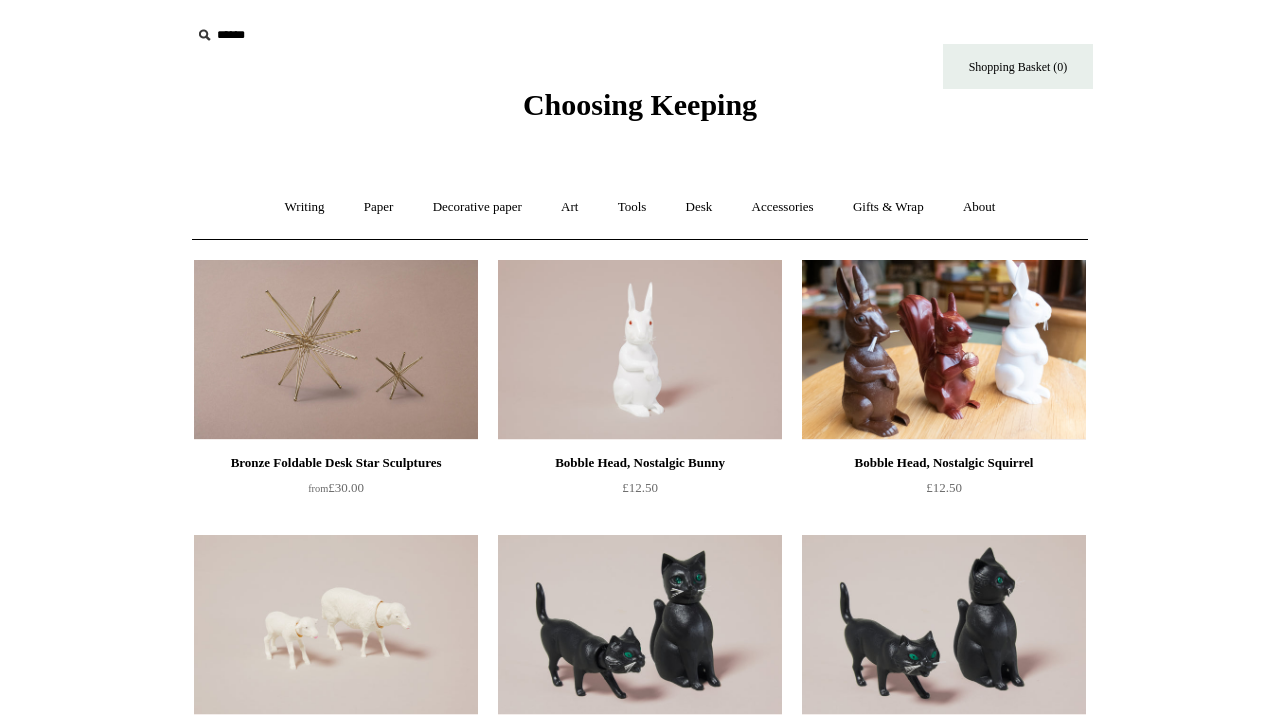 scroll, scrollTop: 0, scrollLeft: 0, axis: both 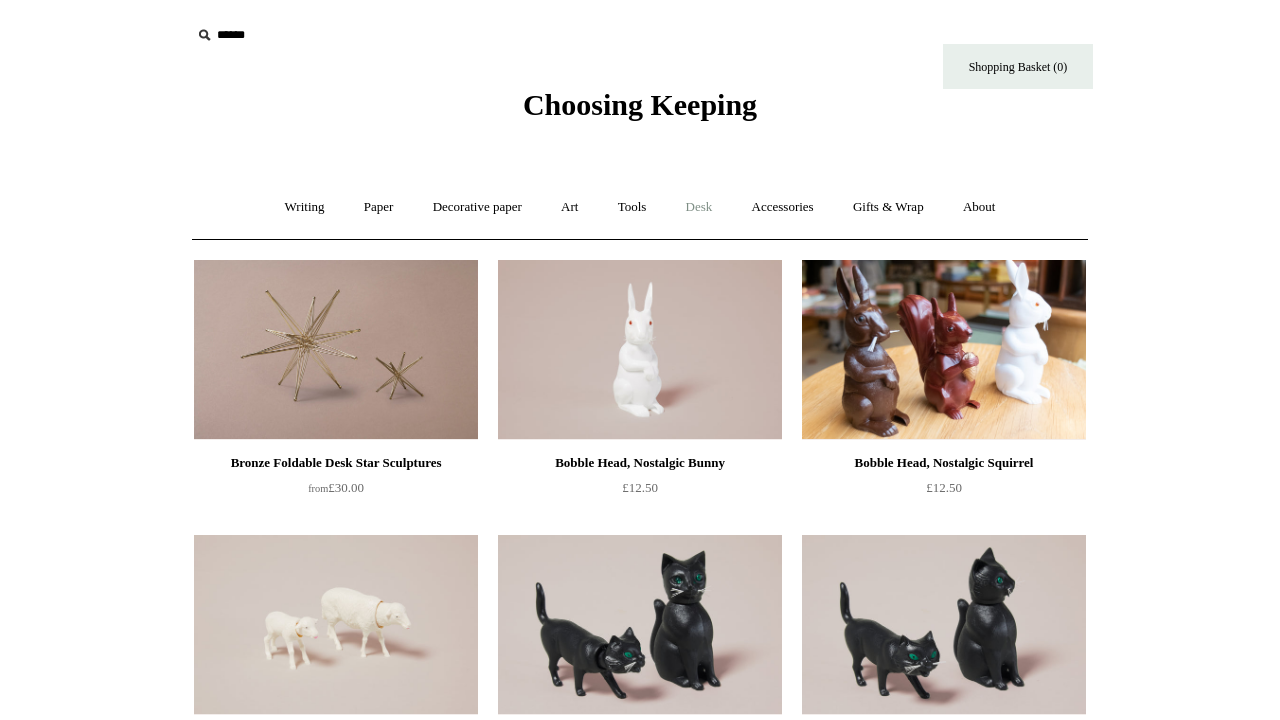 click on "Desk +" at bounding box center [699, 207] 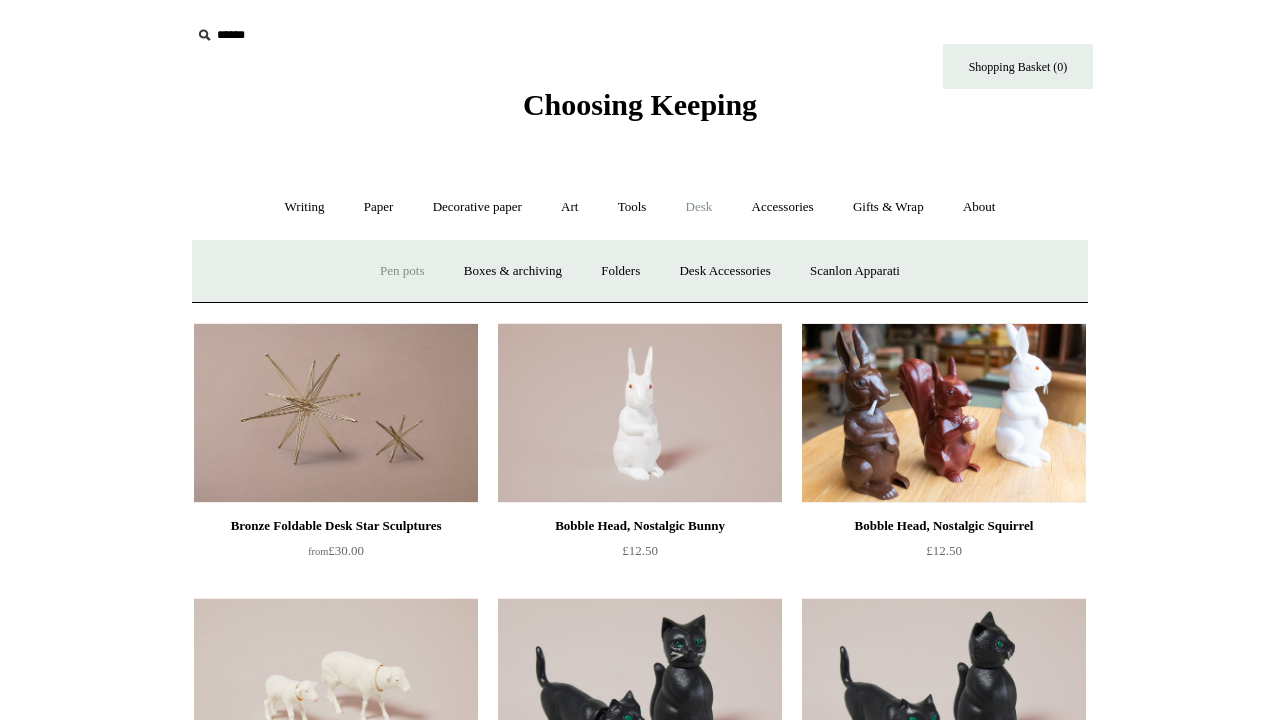 click on "Pen pots" at bounding box center (402, 271) 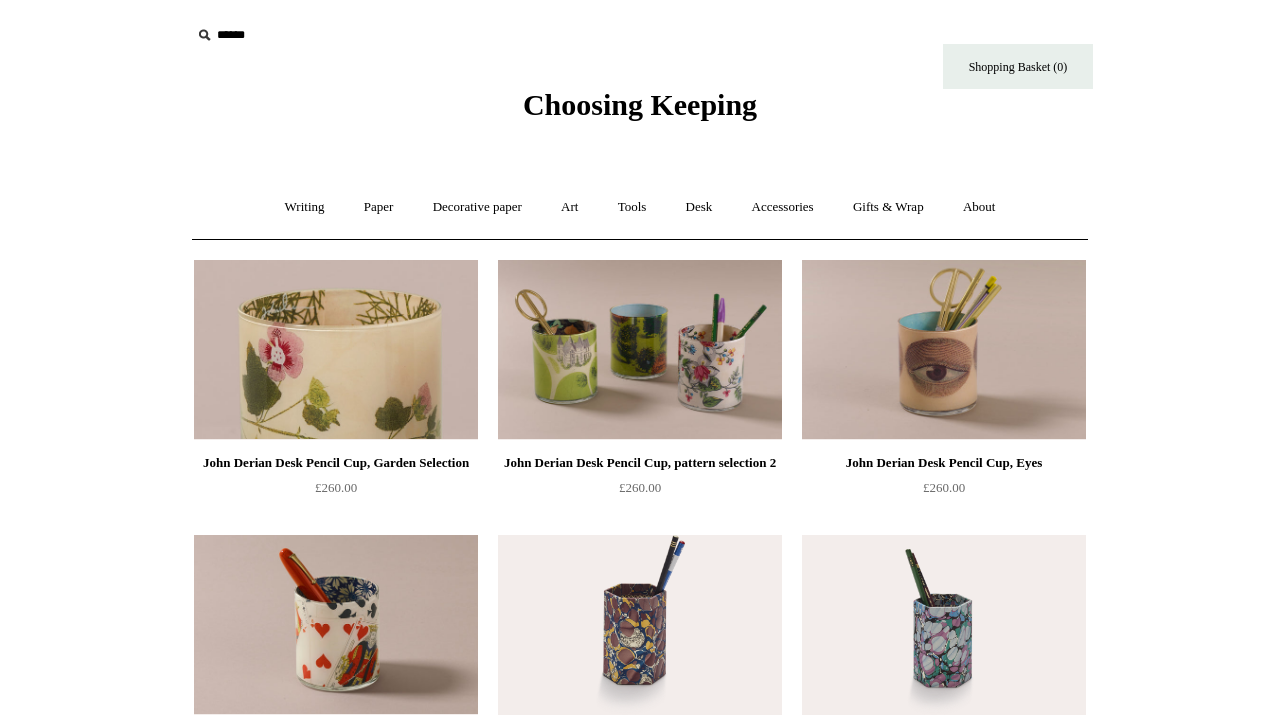 scroll, scrollTop: 0, scrollLeft: 0, axis: both 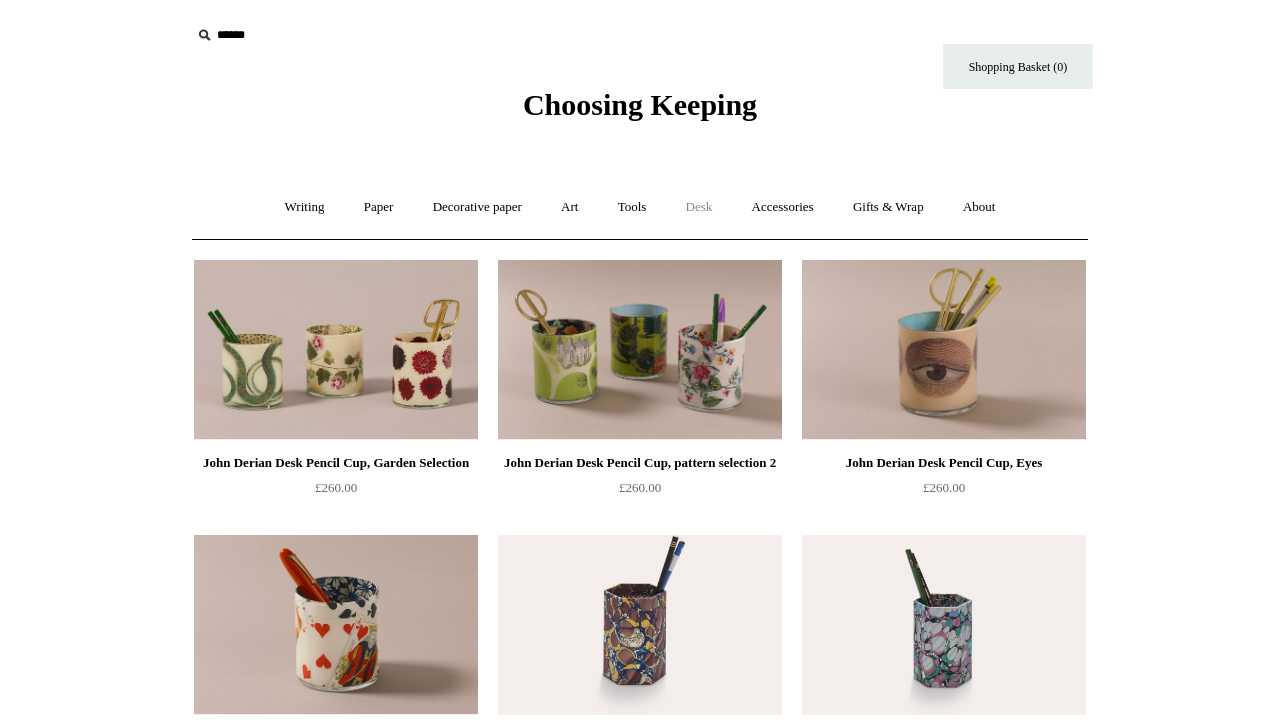 click on "Desk +" at bounding box center [699, 207] 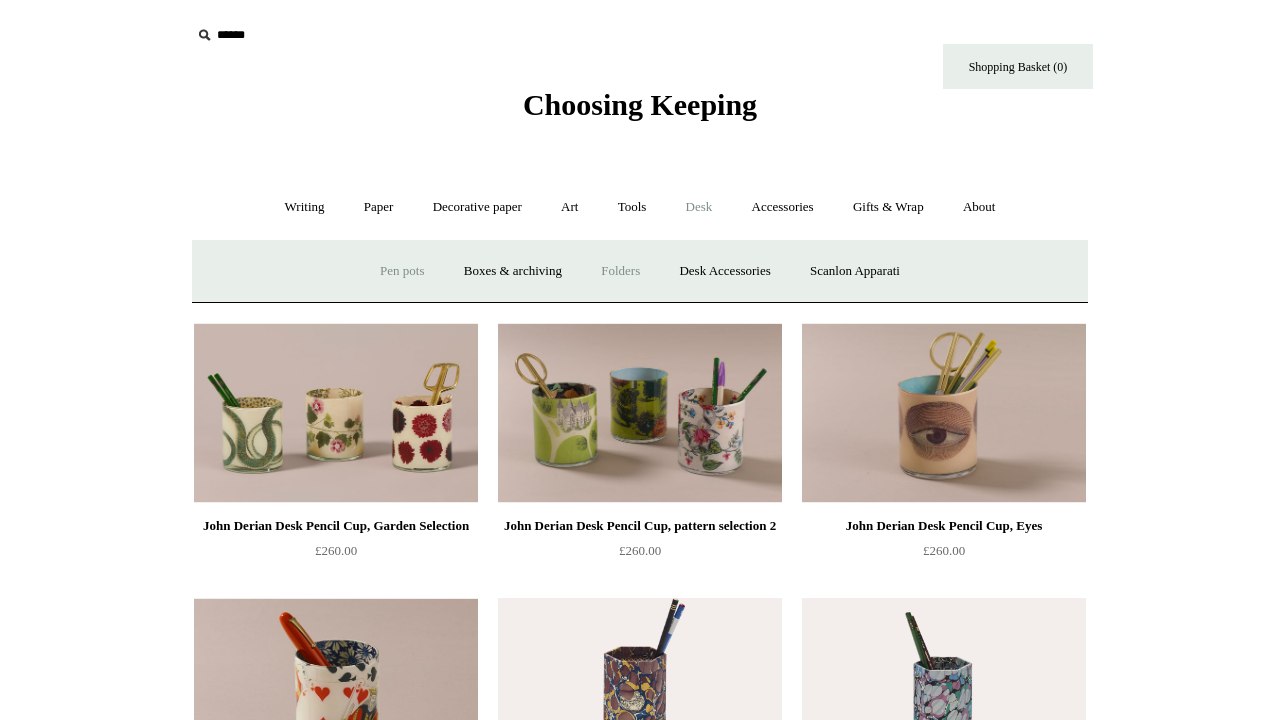 click on "Folders" at bounding box center (620, 271) 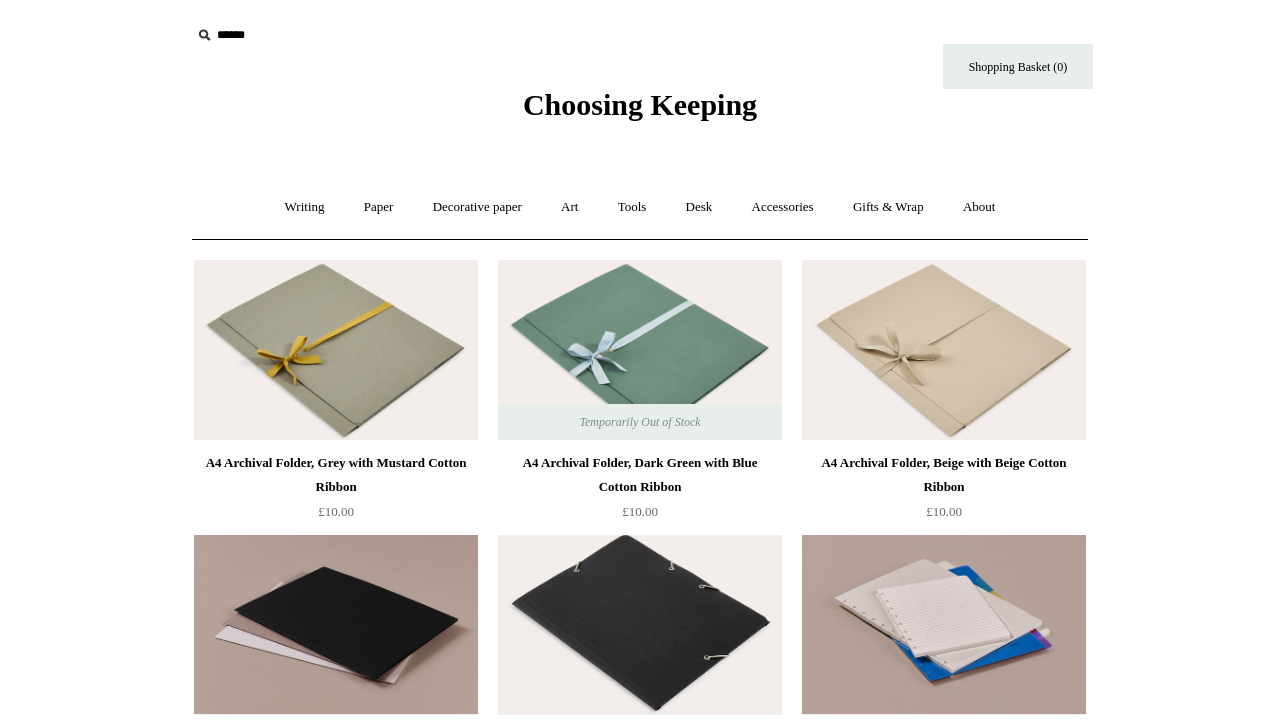 scroll, scrollTop: 0, scrollLeft: 0, axis: both 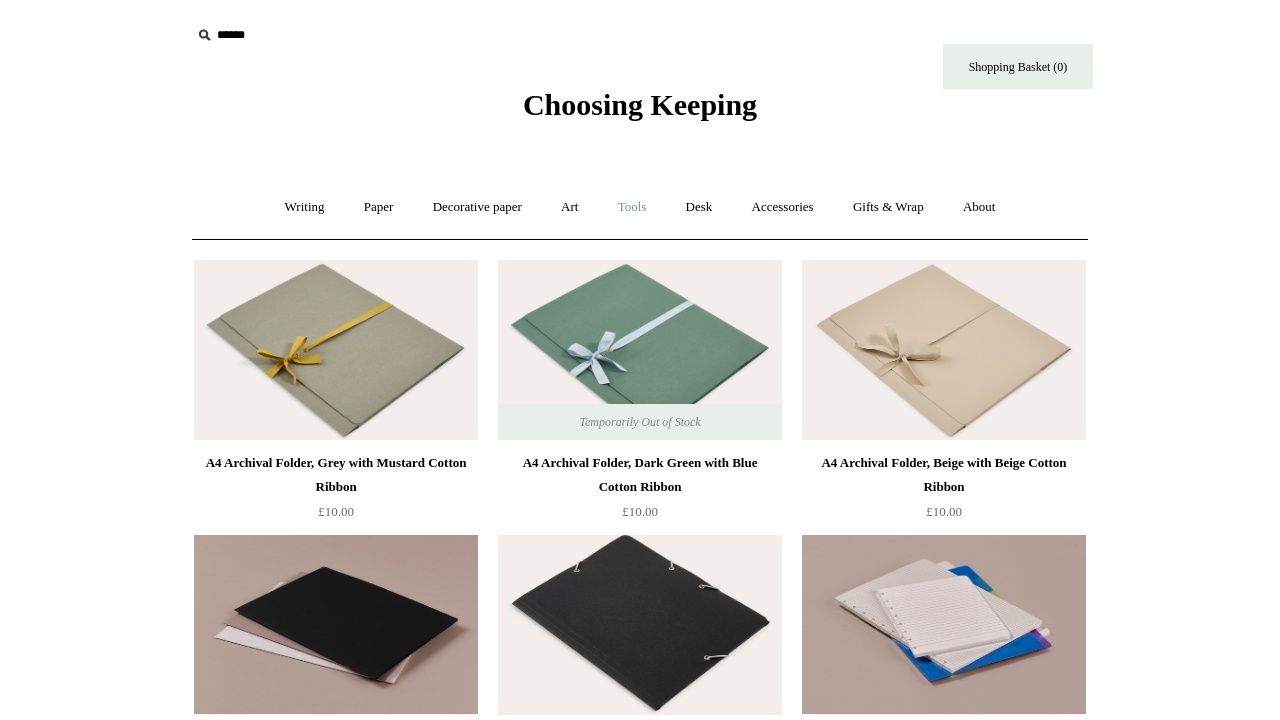 click on "Tools +" at bounding box center (632, 207) 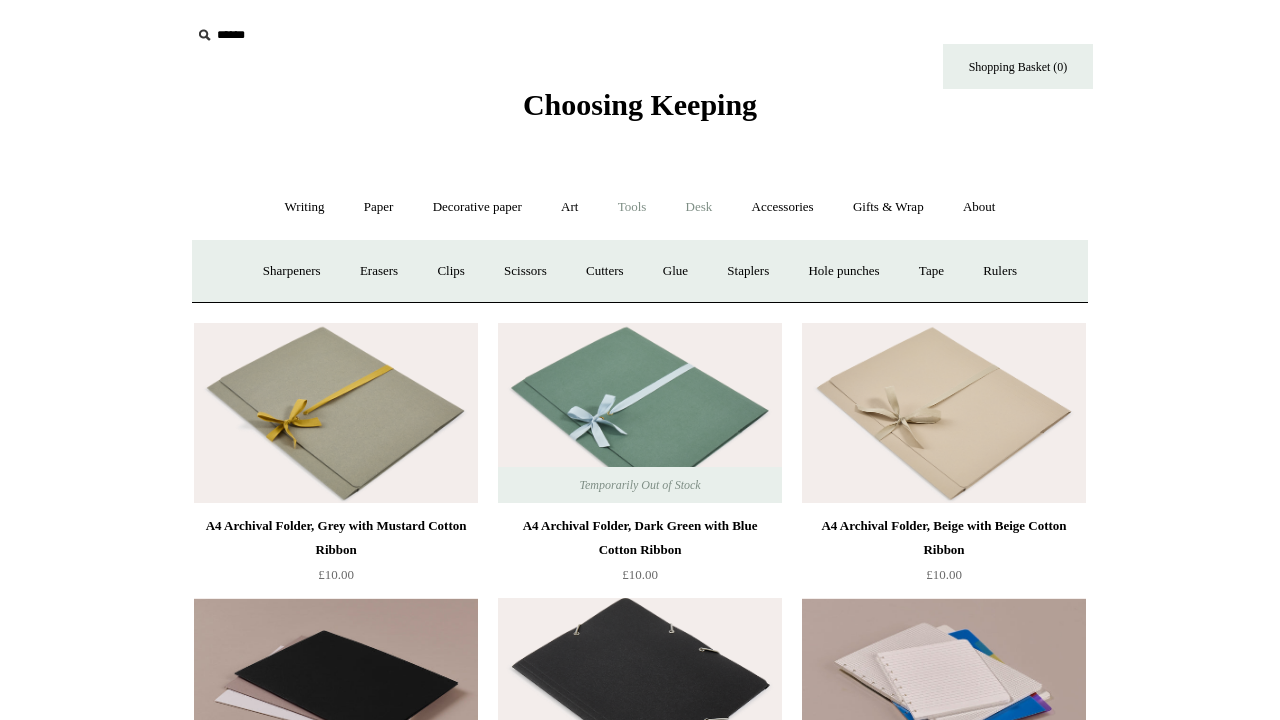 click on "Desk +" at bounding box center [699, 207] 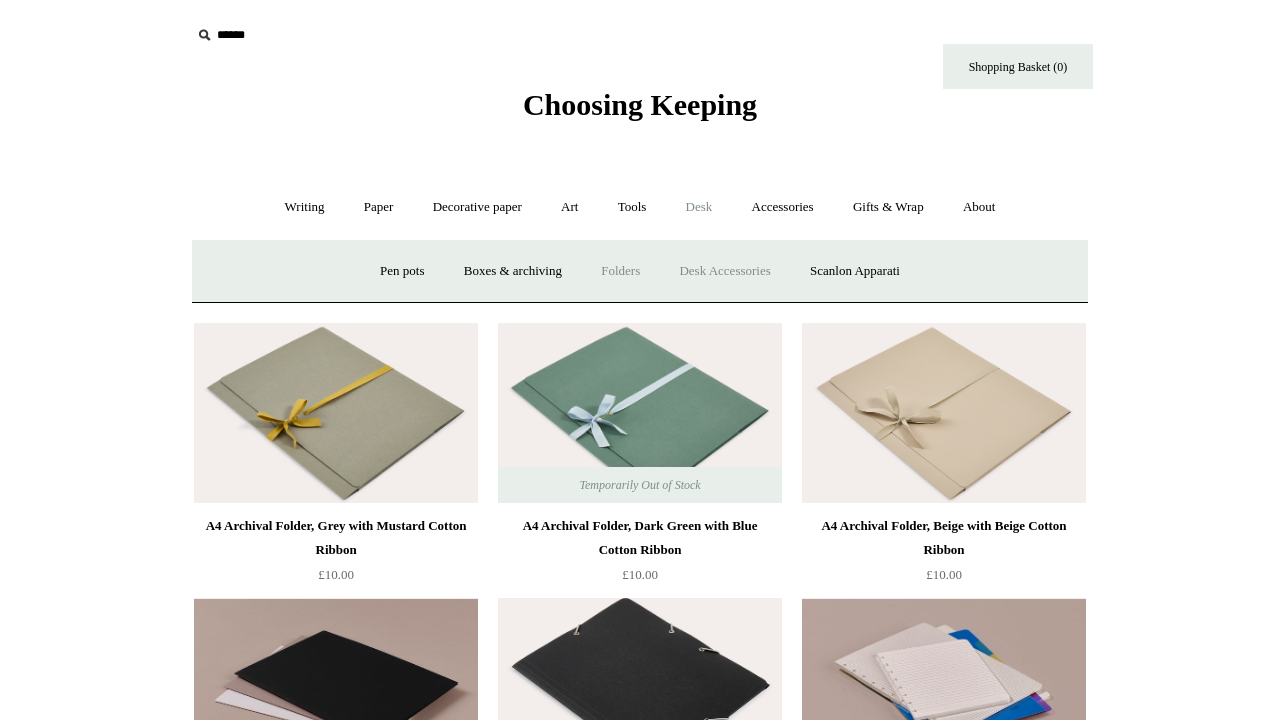 click on "Desk Accessories" at bounding box center [724, 271] 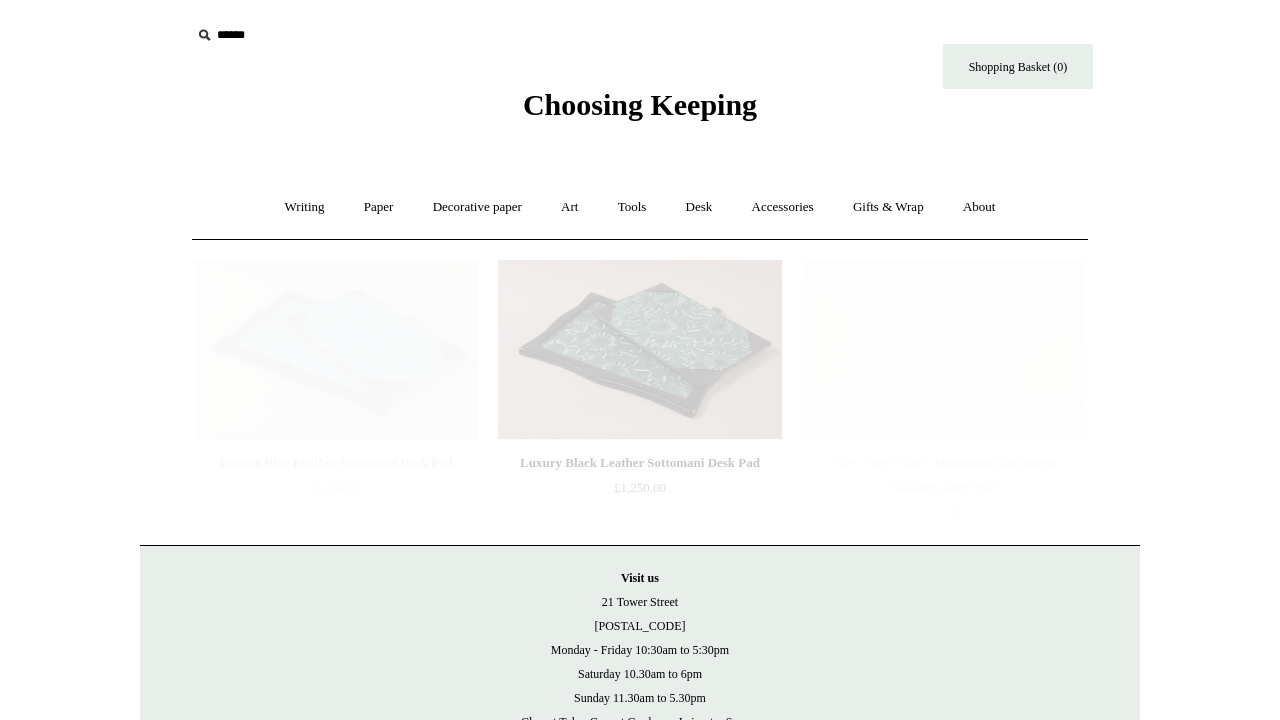 scroll, scrollTop: 0, scrollLeft: 0, axis: both 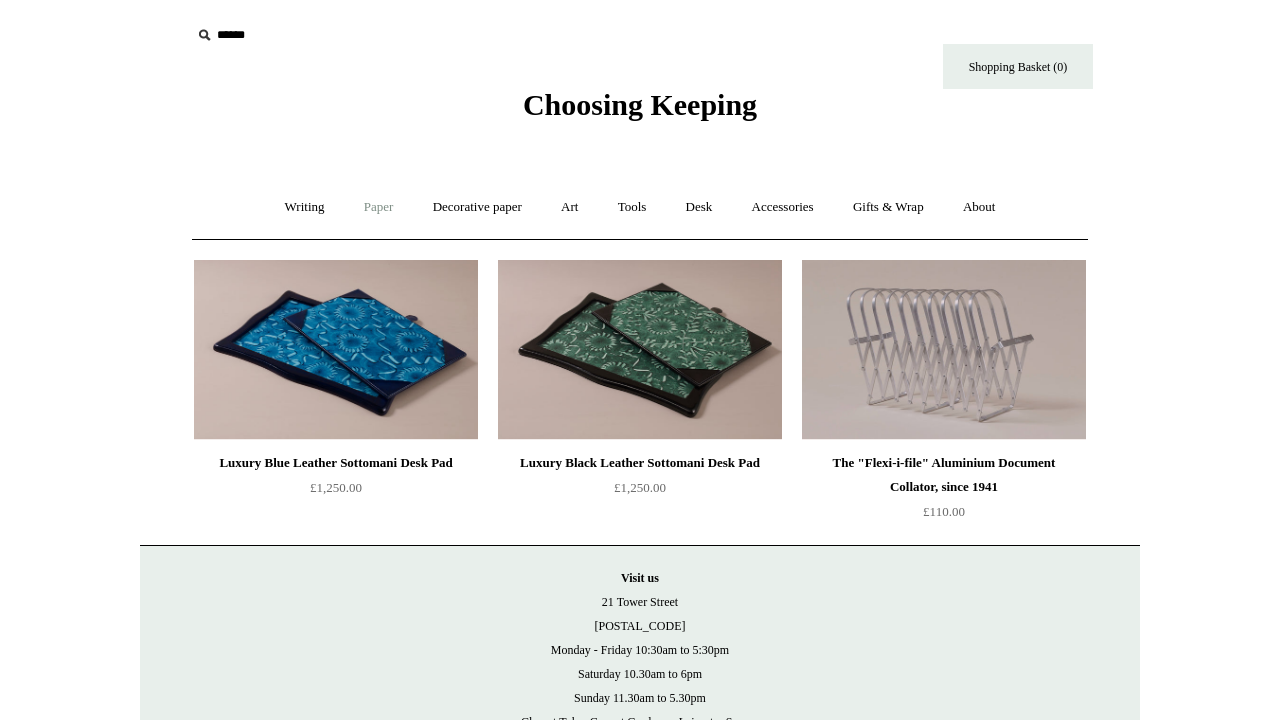 click on "Paper +" at bounding box center [379, 207] 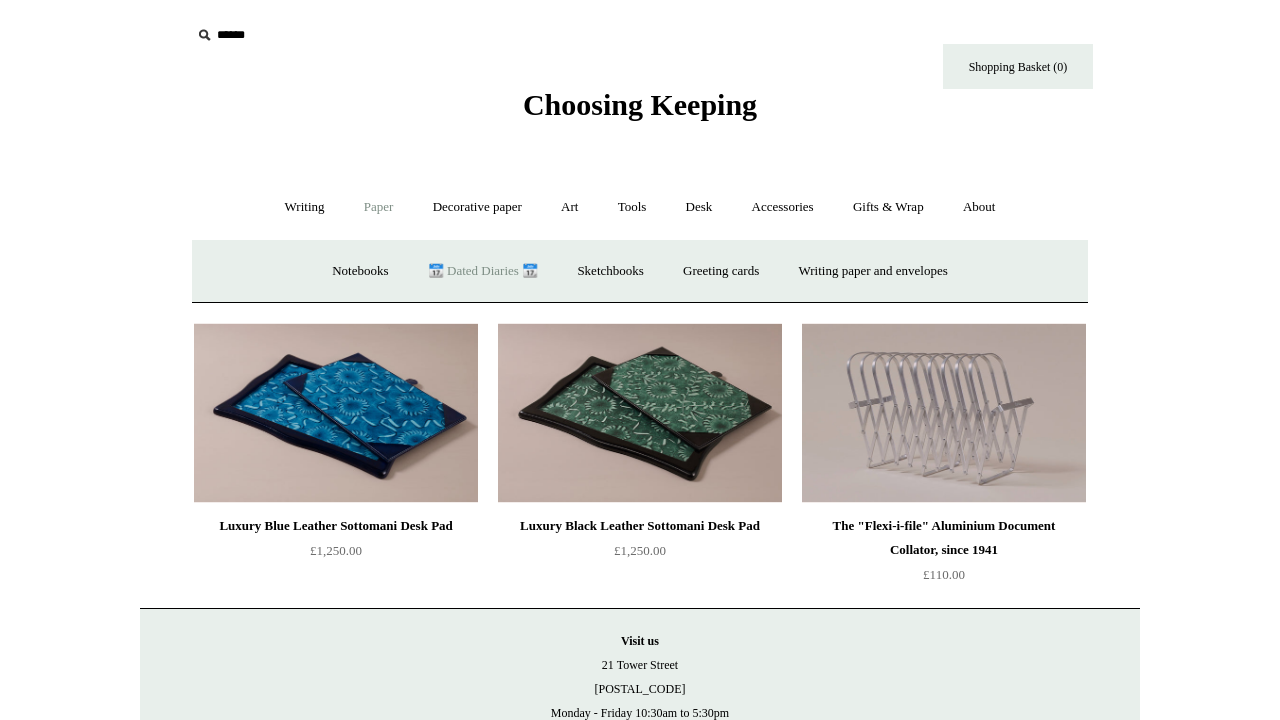click on "📆 Dated Diaries 📆" at bounding box center [483, 271] 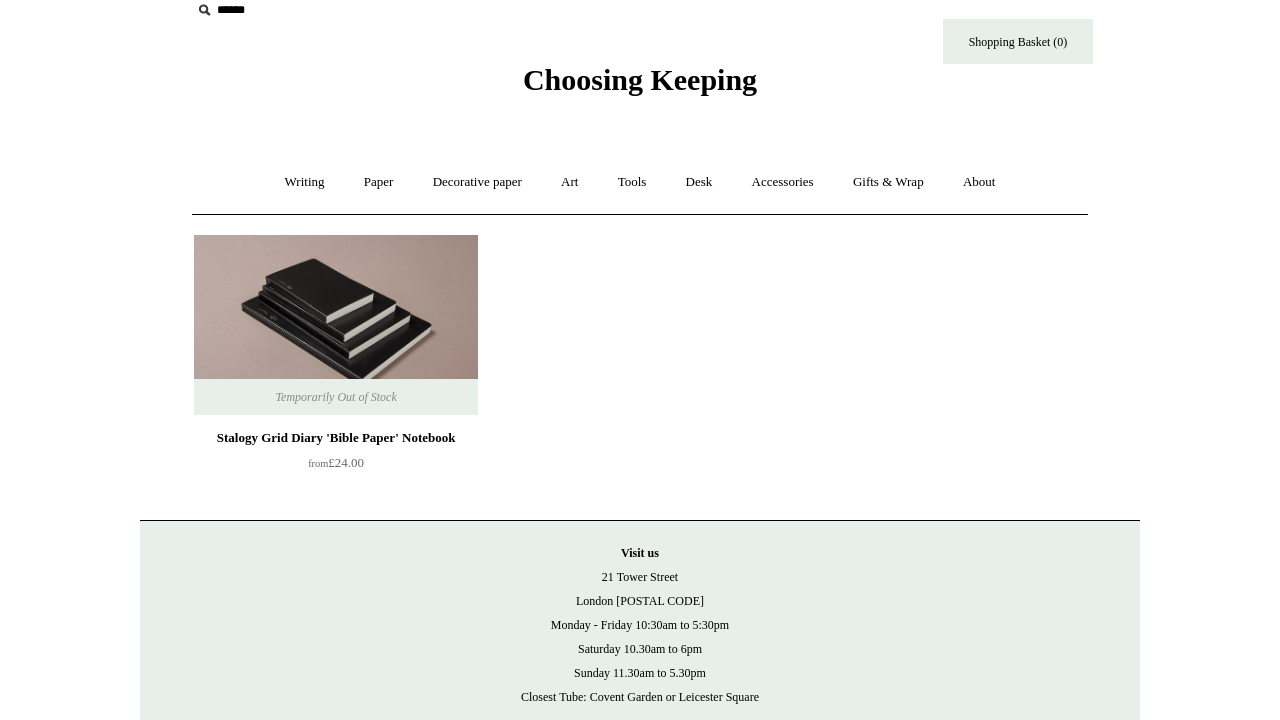 scroll, scrollTop: 29, scrollLeft: 0, axis: vertical 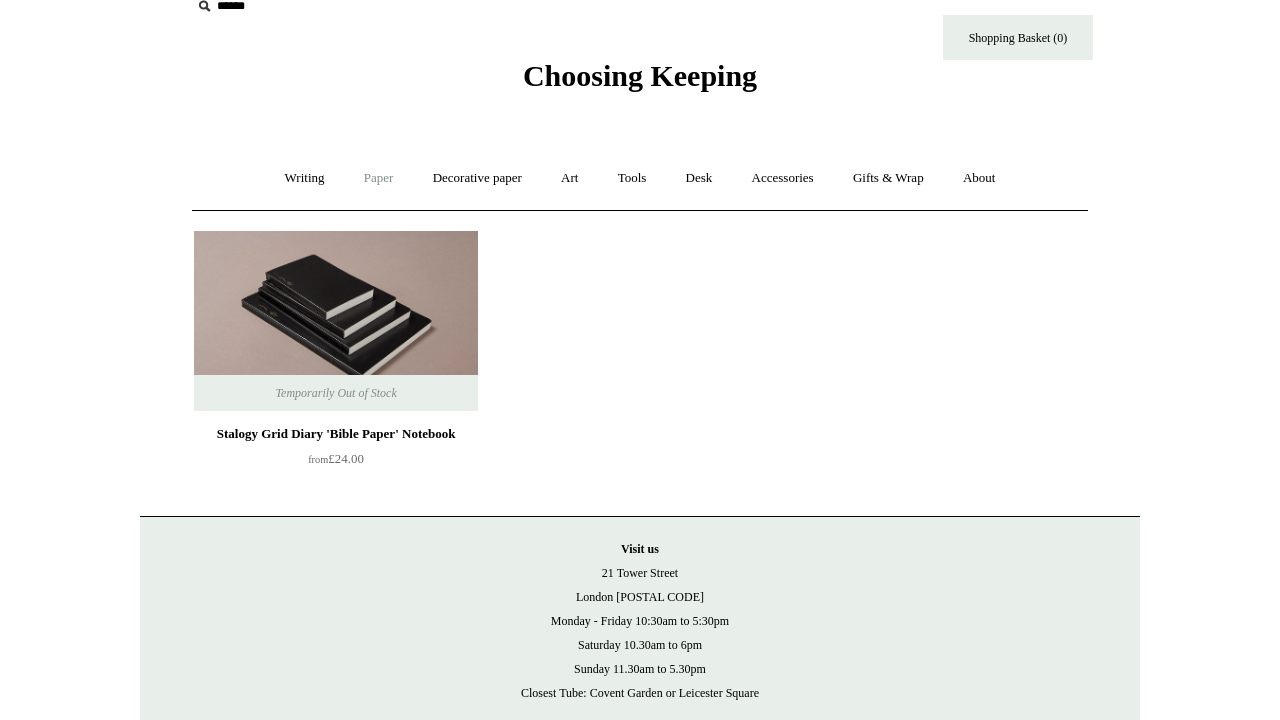 click on "Paper +" at bounding box center (379, 178) 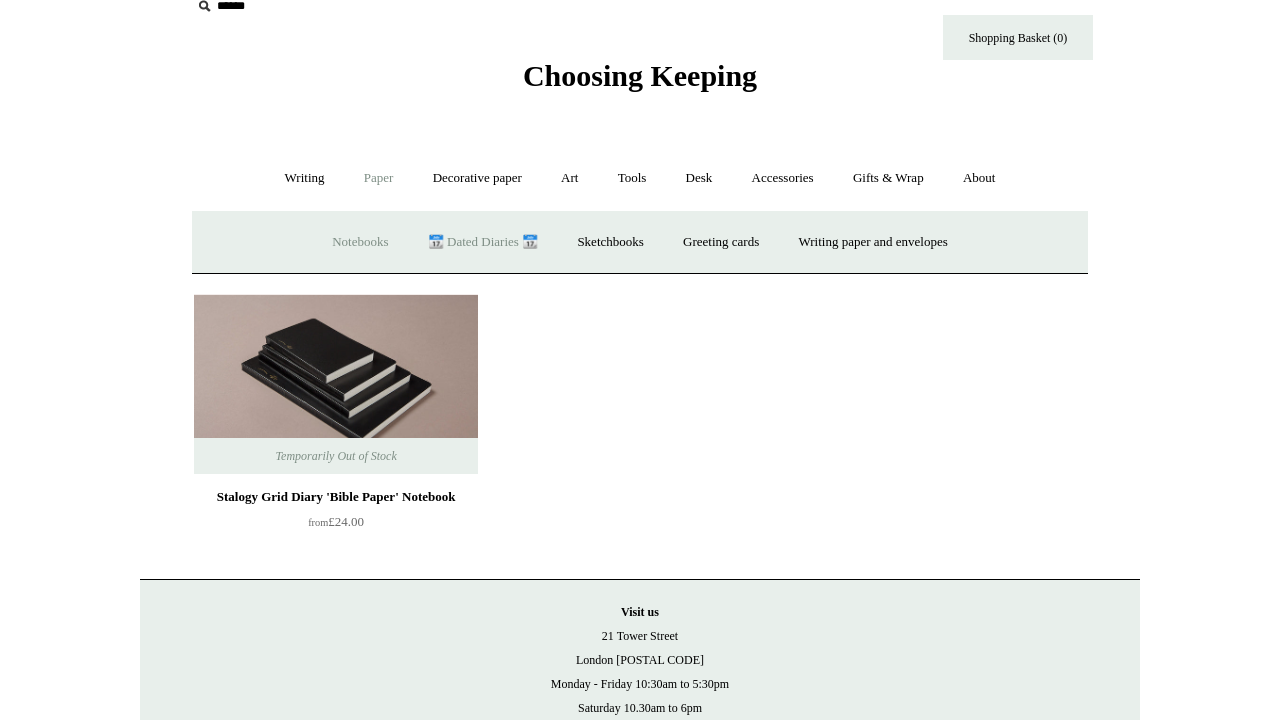 click on "Notebooks +" at bounding box center [360, 242] 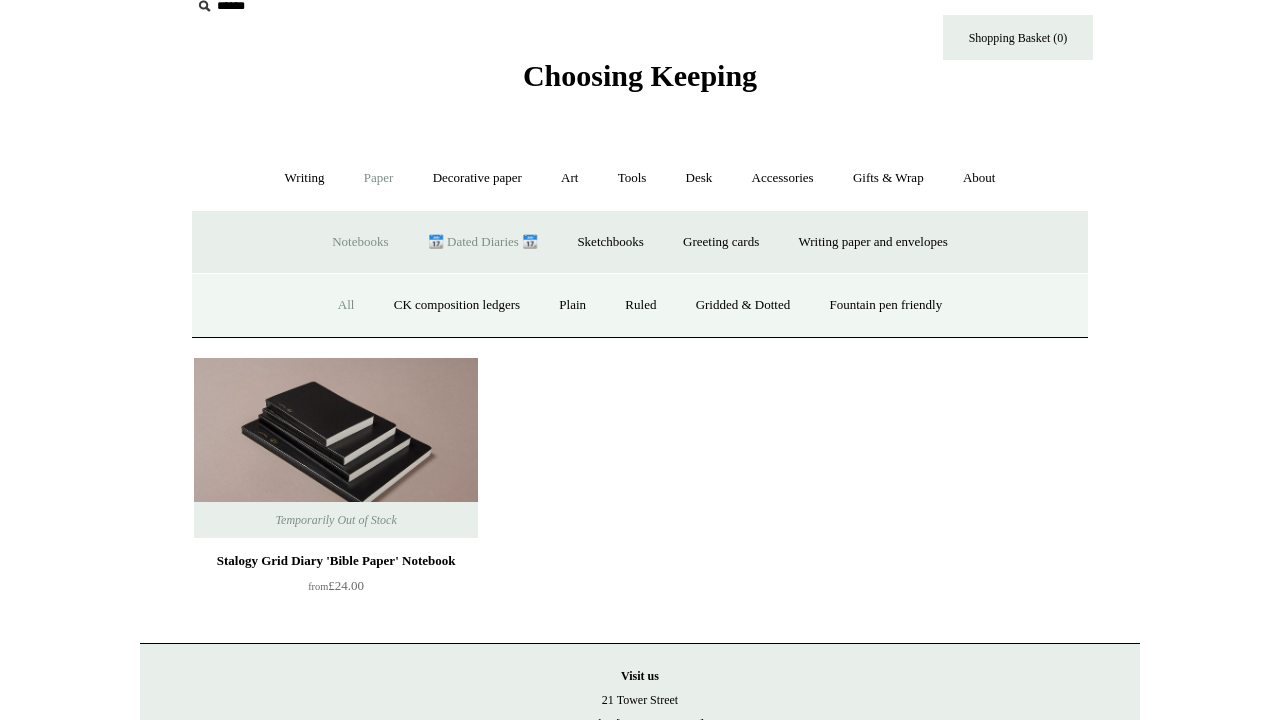 click on "All" at bounding box center (346, 305) 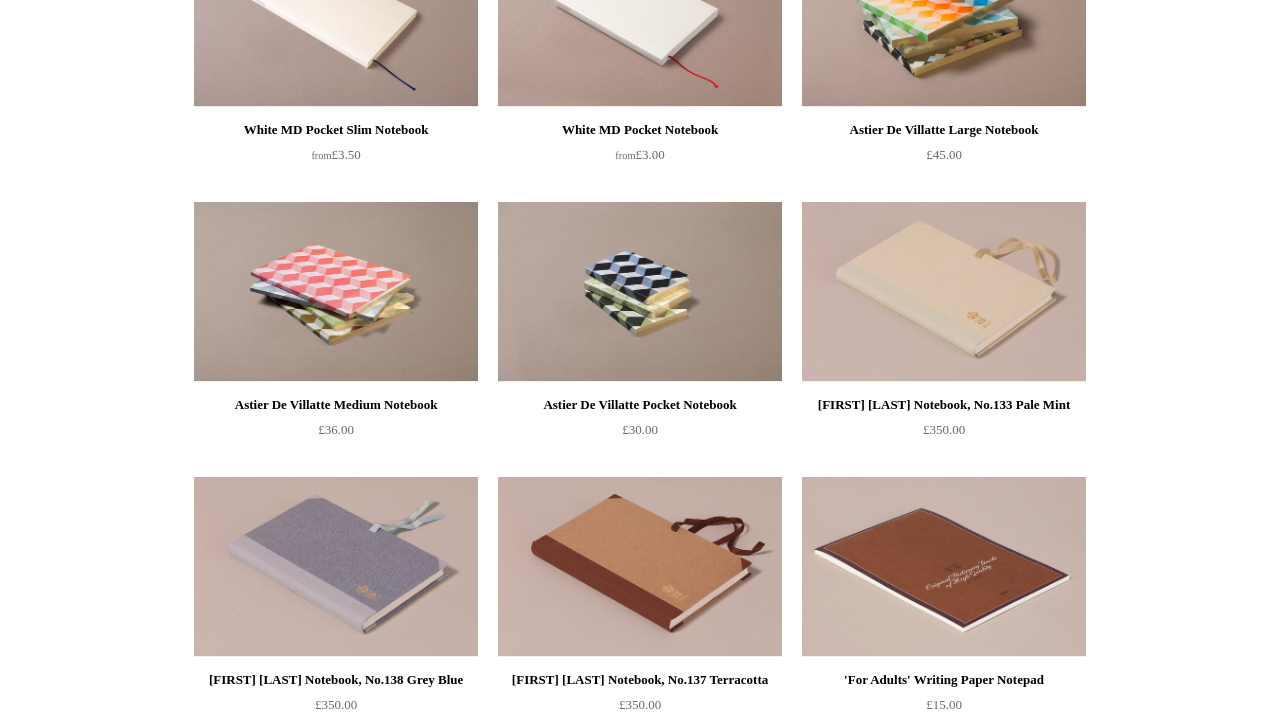 scroll, scrollTop: 6384, scrollLeft: 0, axis: vertical 